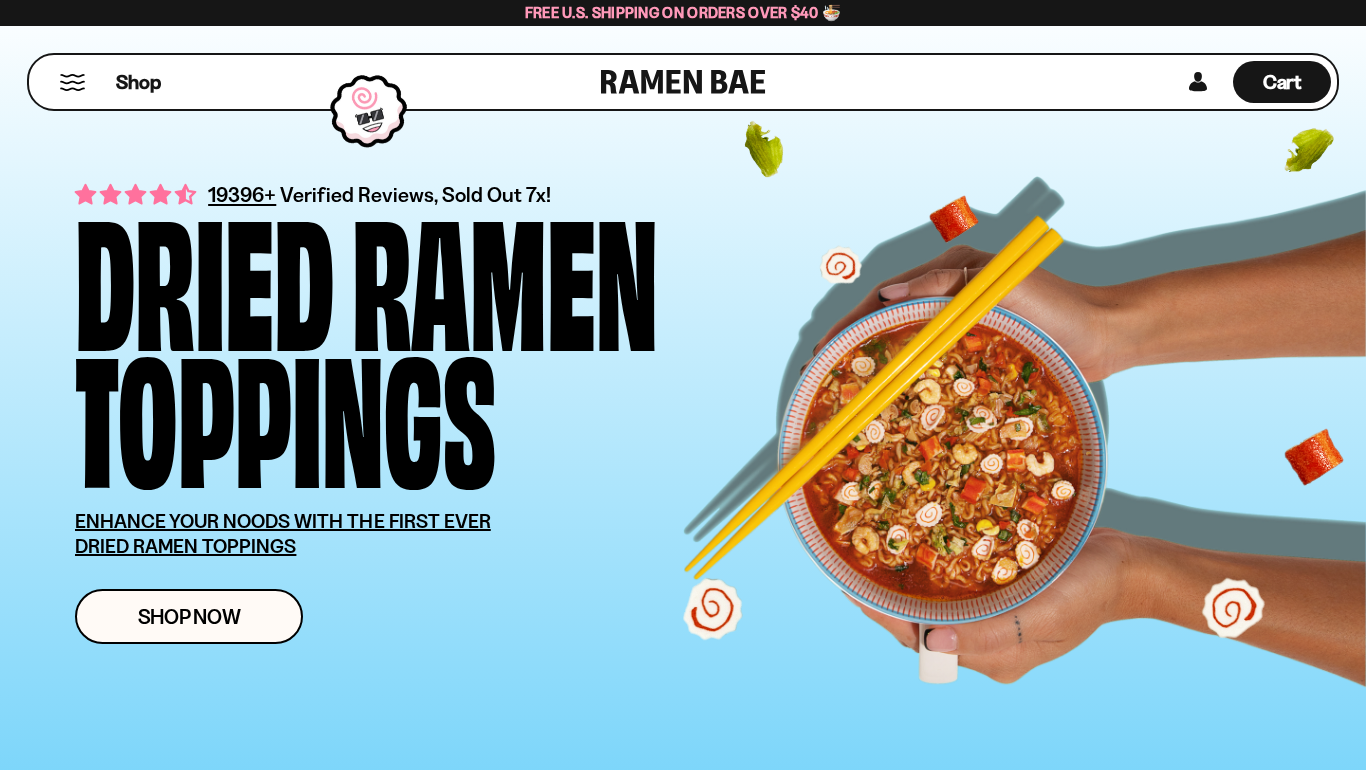 scroll, scrollTop: 0, scrollLeft: 0, axis: both 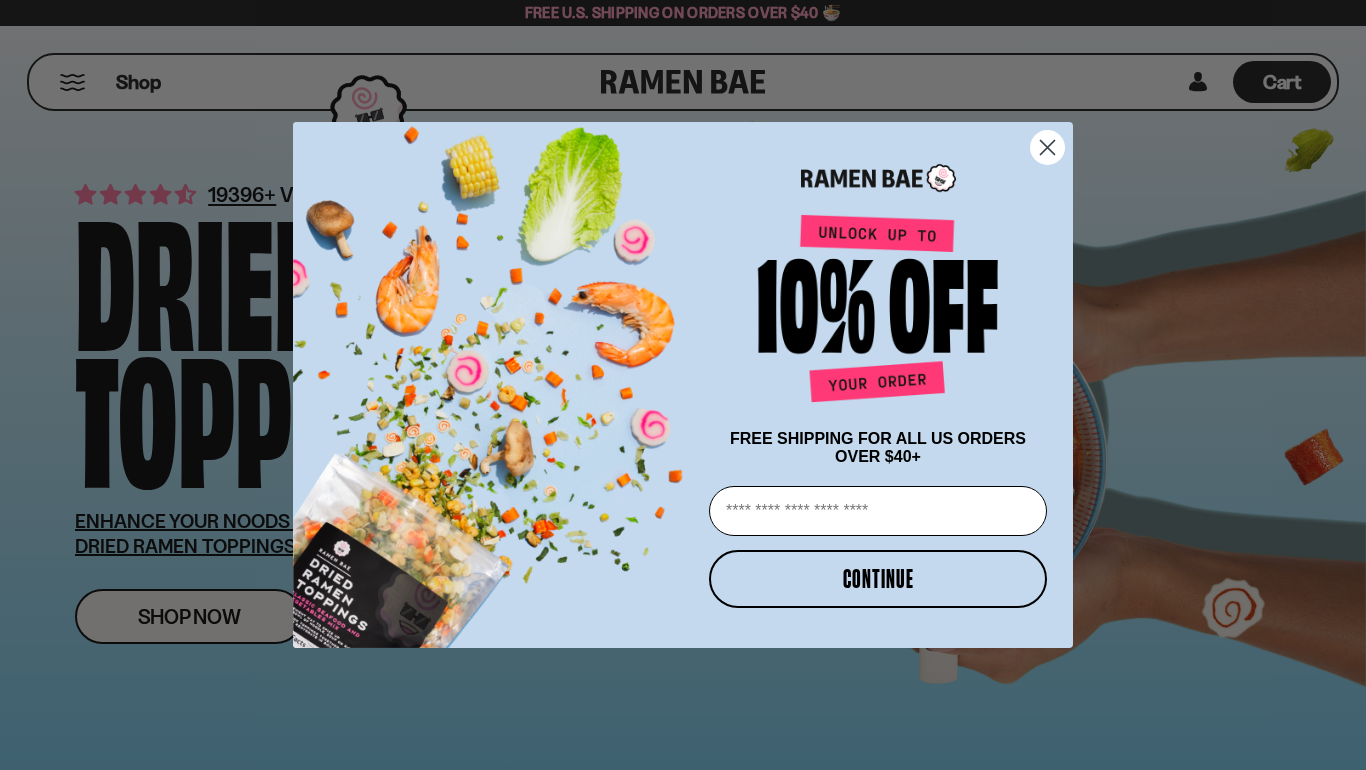 click on "Email" at bounding box center [878, 511] 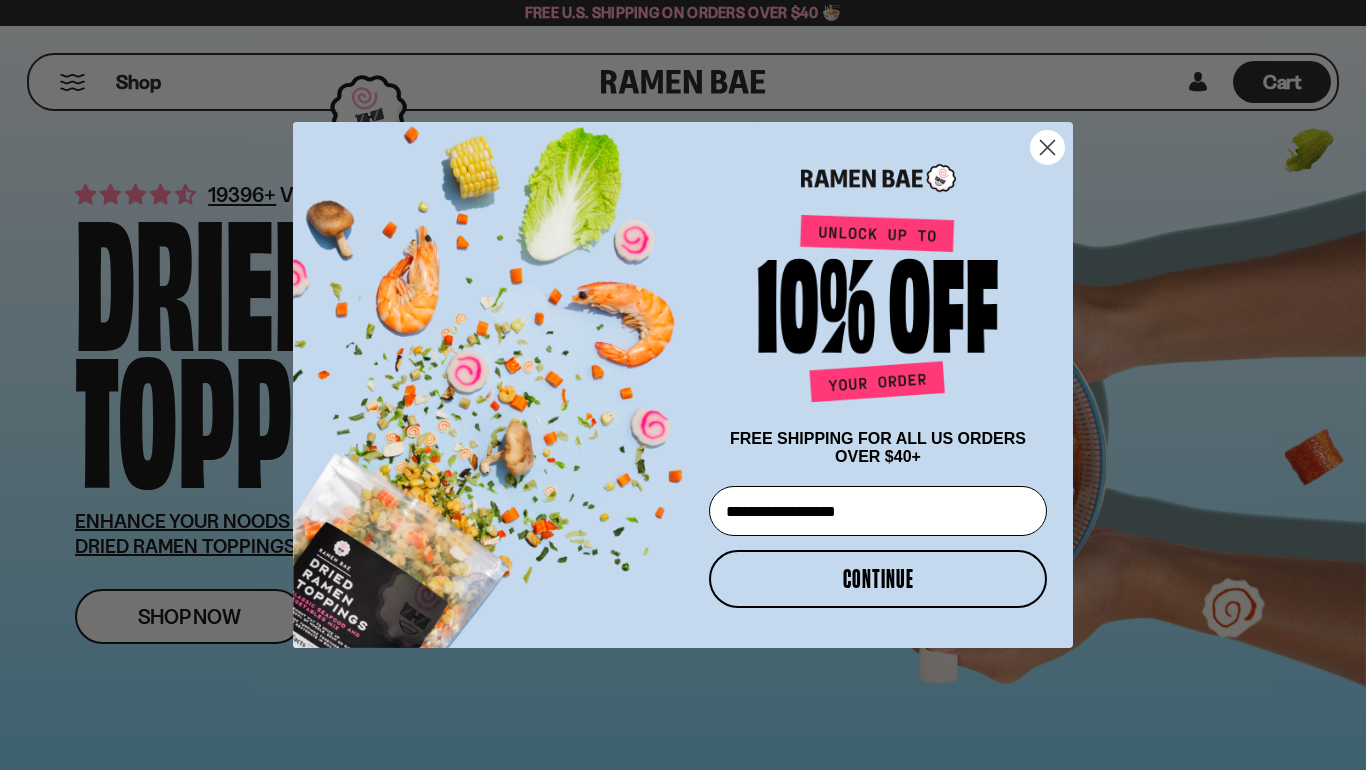 click on "CONTINUE" at bounding box center [878, 579] 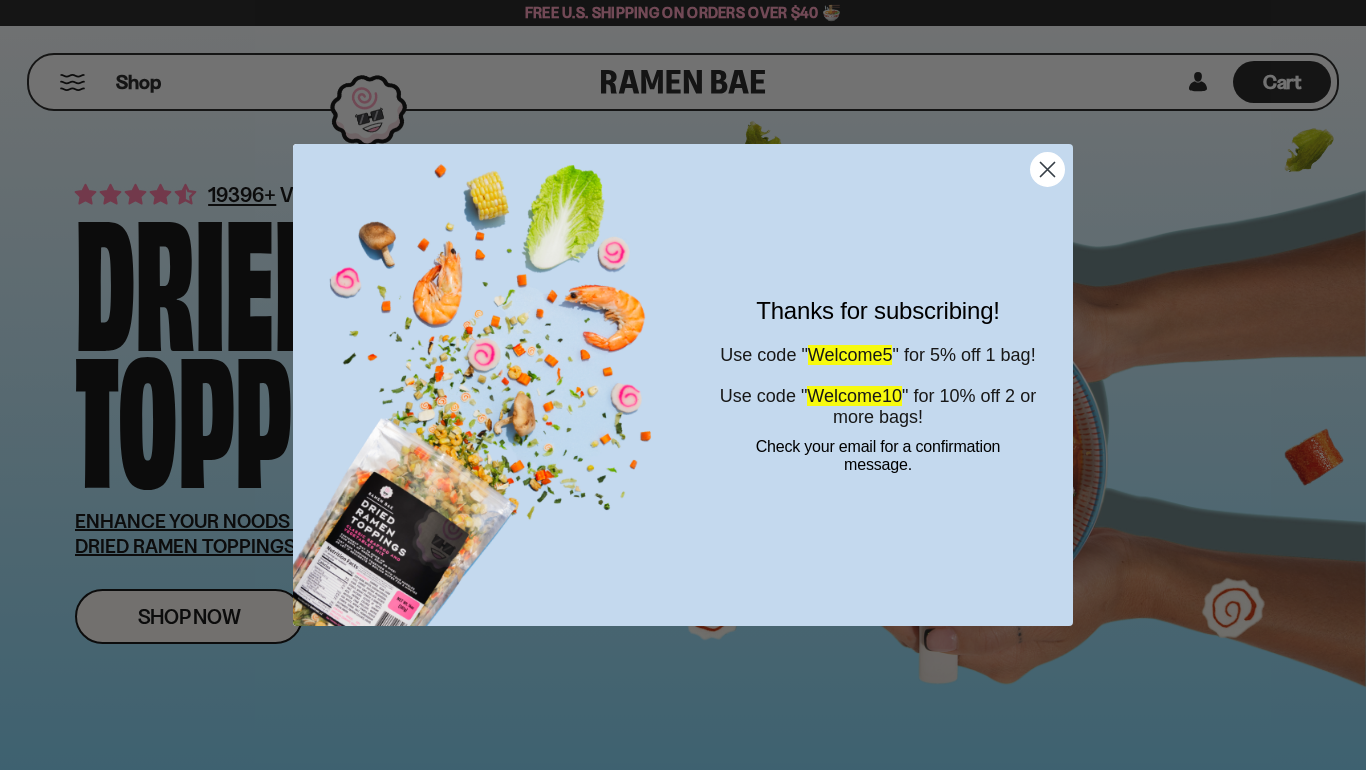 click 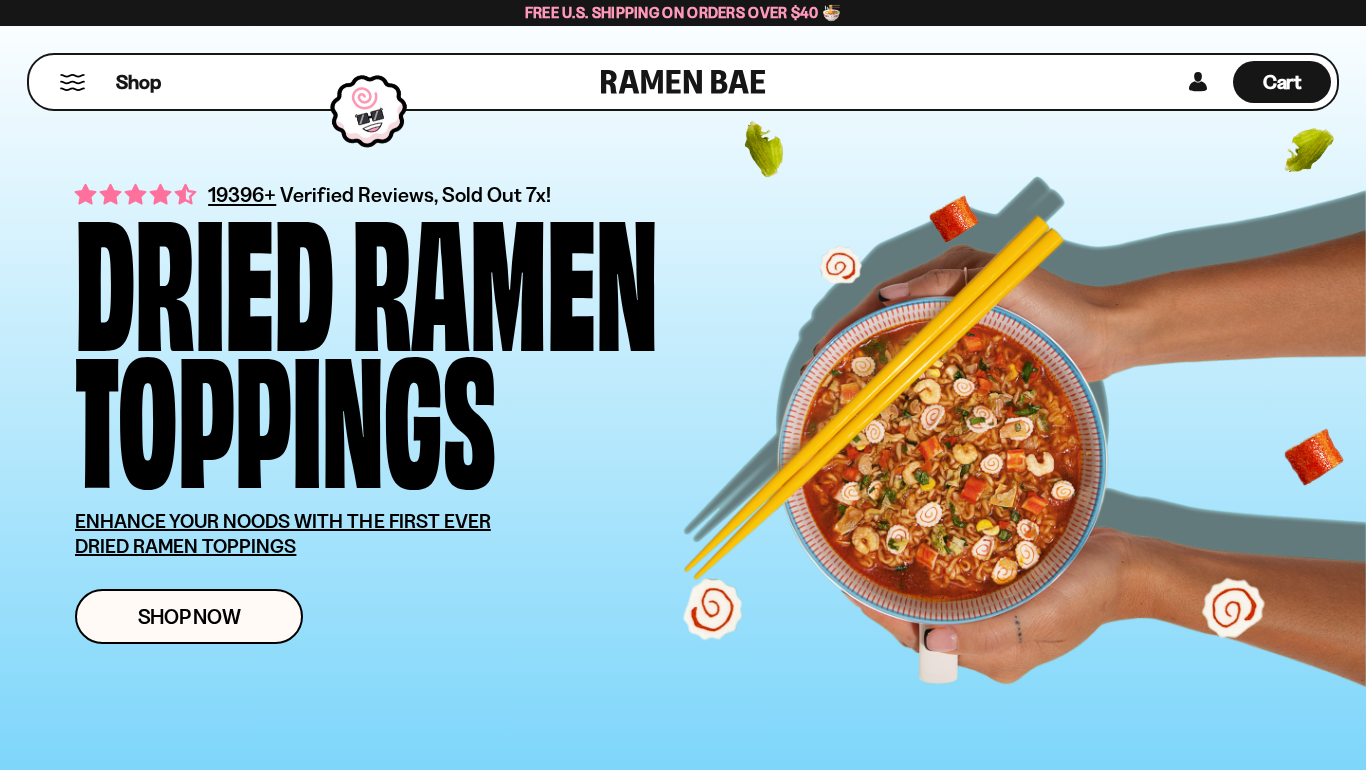 click on "Shop Now" at bounding box center [189, 616] 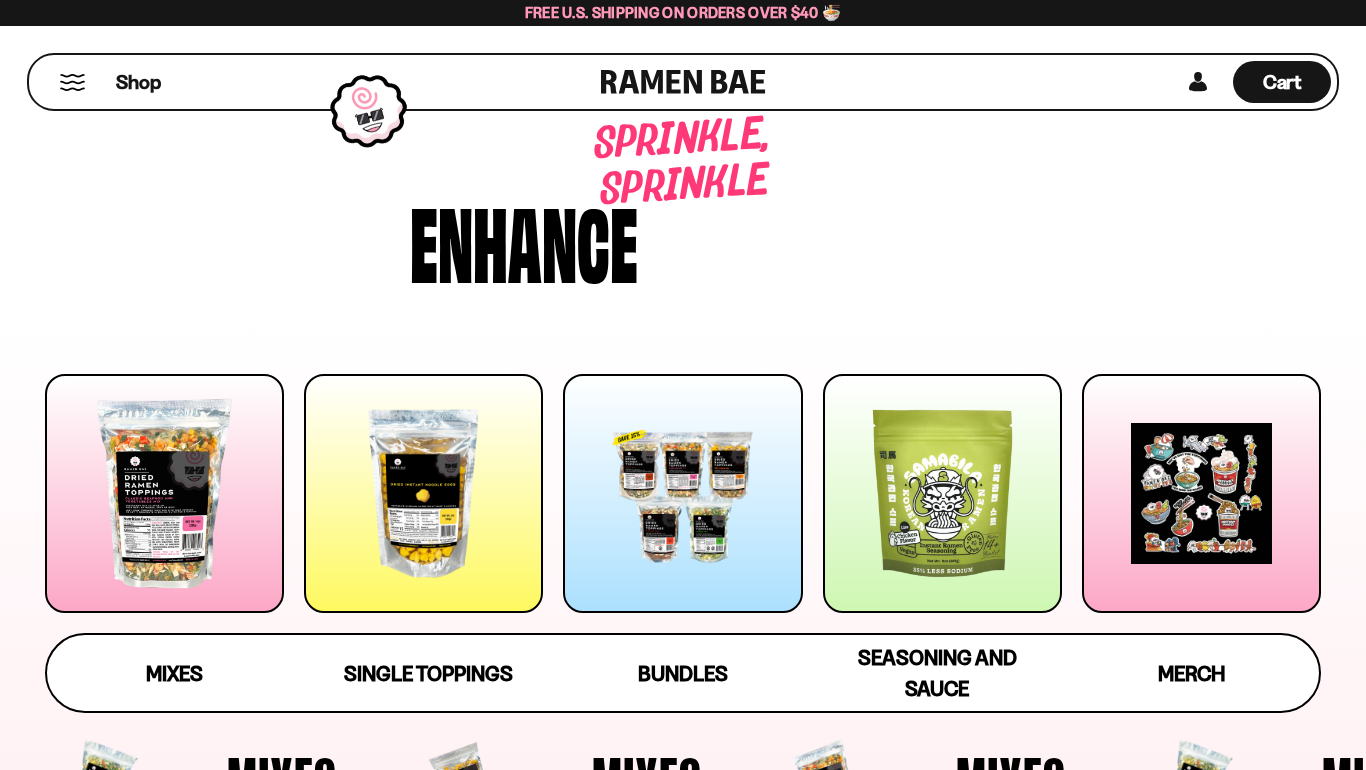 scroll, scrollTop: 0, scrollLeft: 0, axis: both 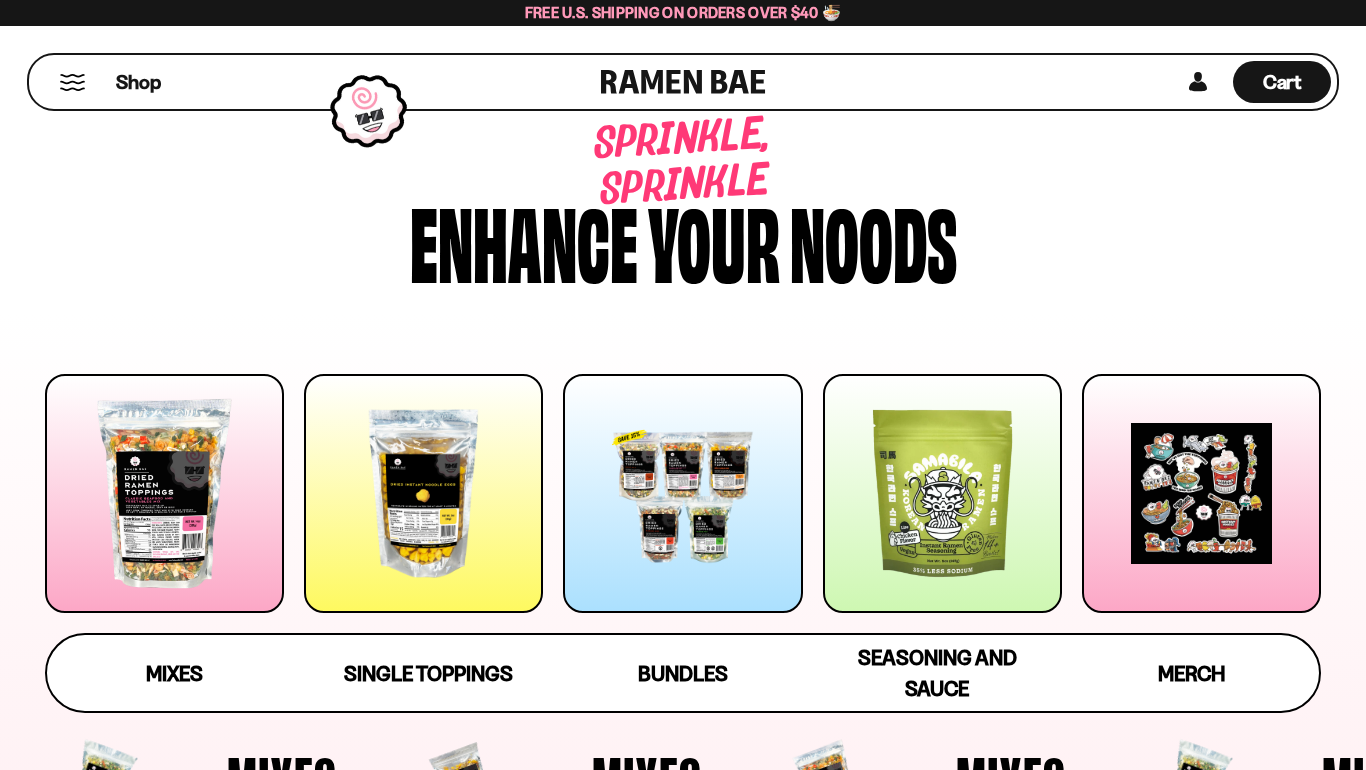 click at bounding box center (682, 493) 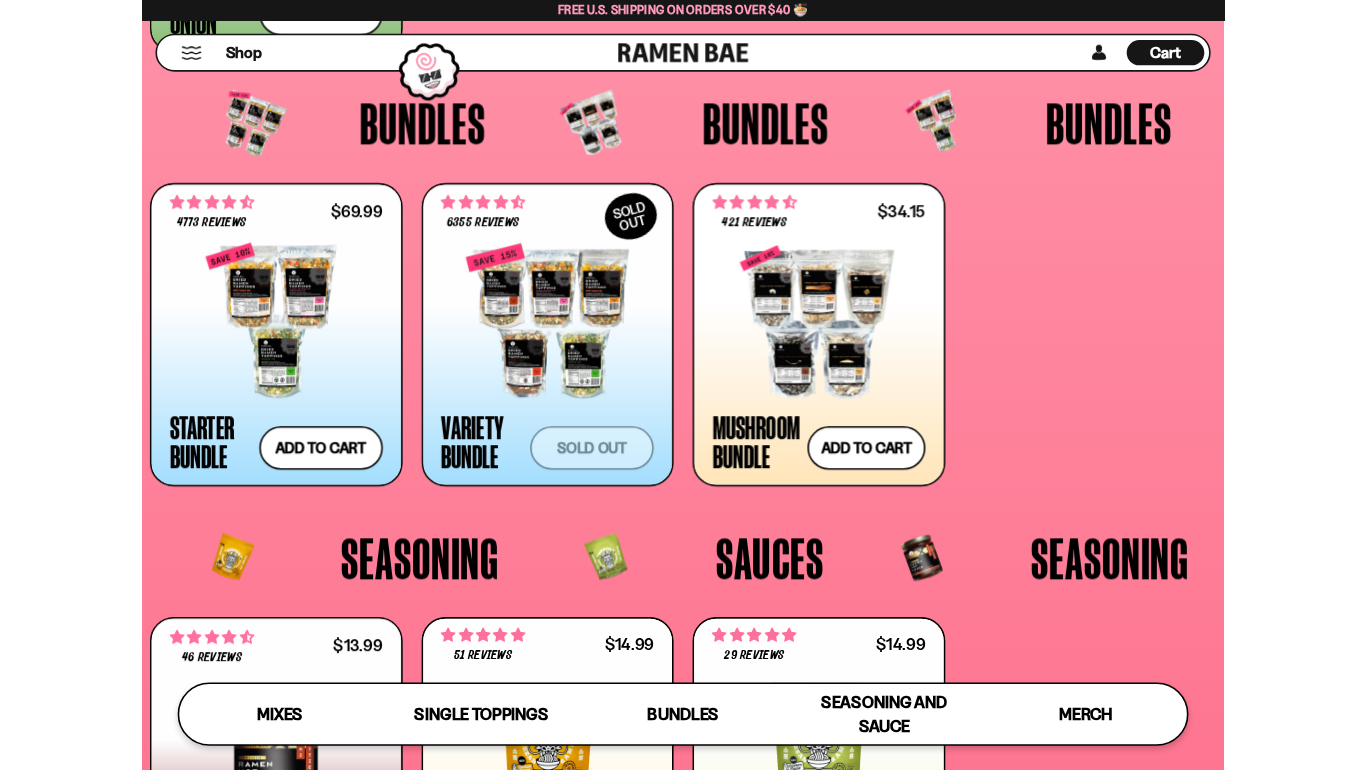 scroll, scrollTop: 4143, scrollLeft: 0, axis: vertical 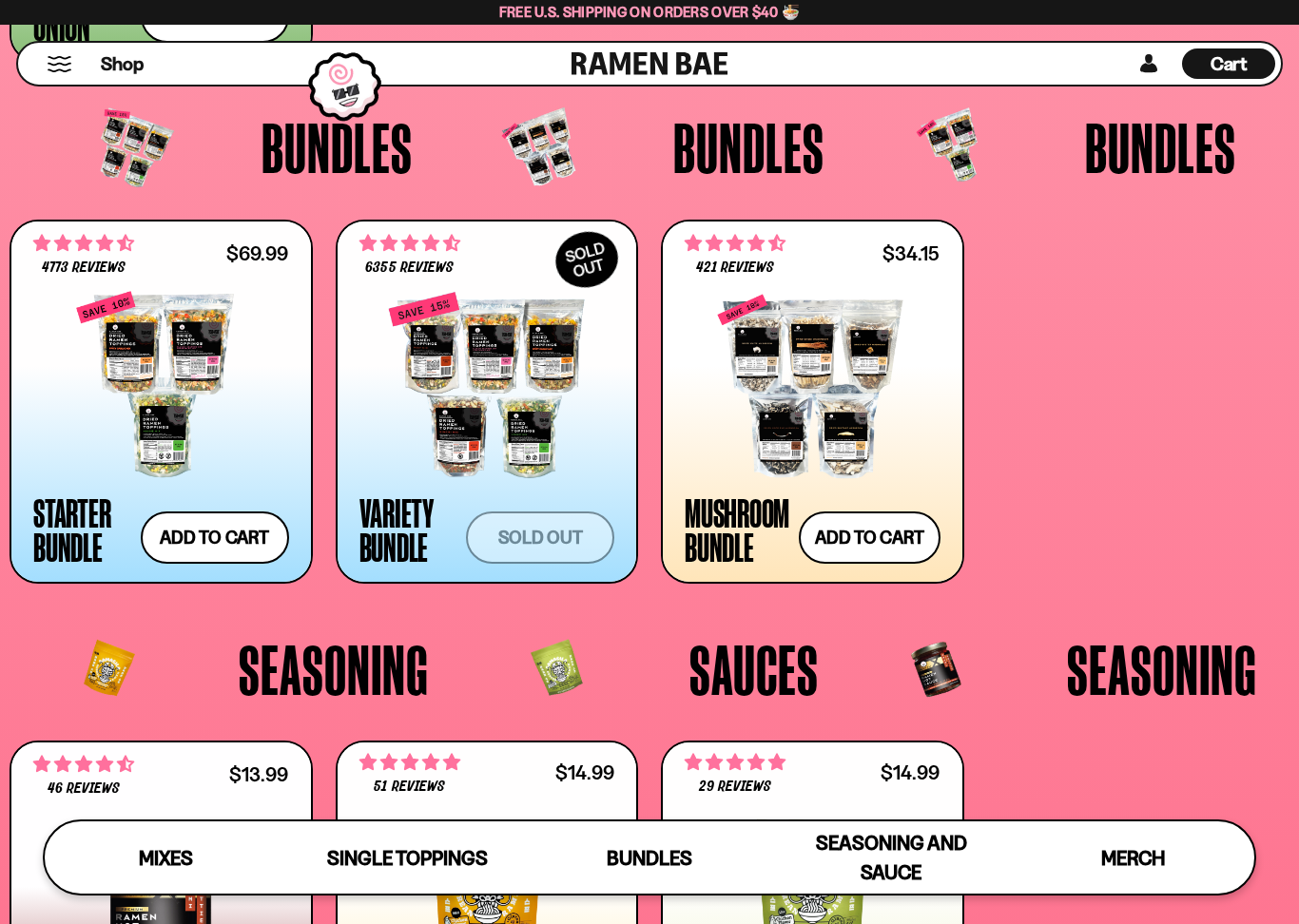 click on "Add to cart
Add
—
Regular price
$69.99
Regular price
$77.97 USD
Sale price
$69.99
Unit price
/
per" at bounding box center [215, 537] 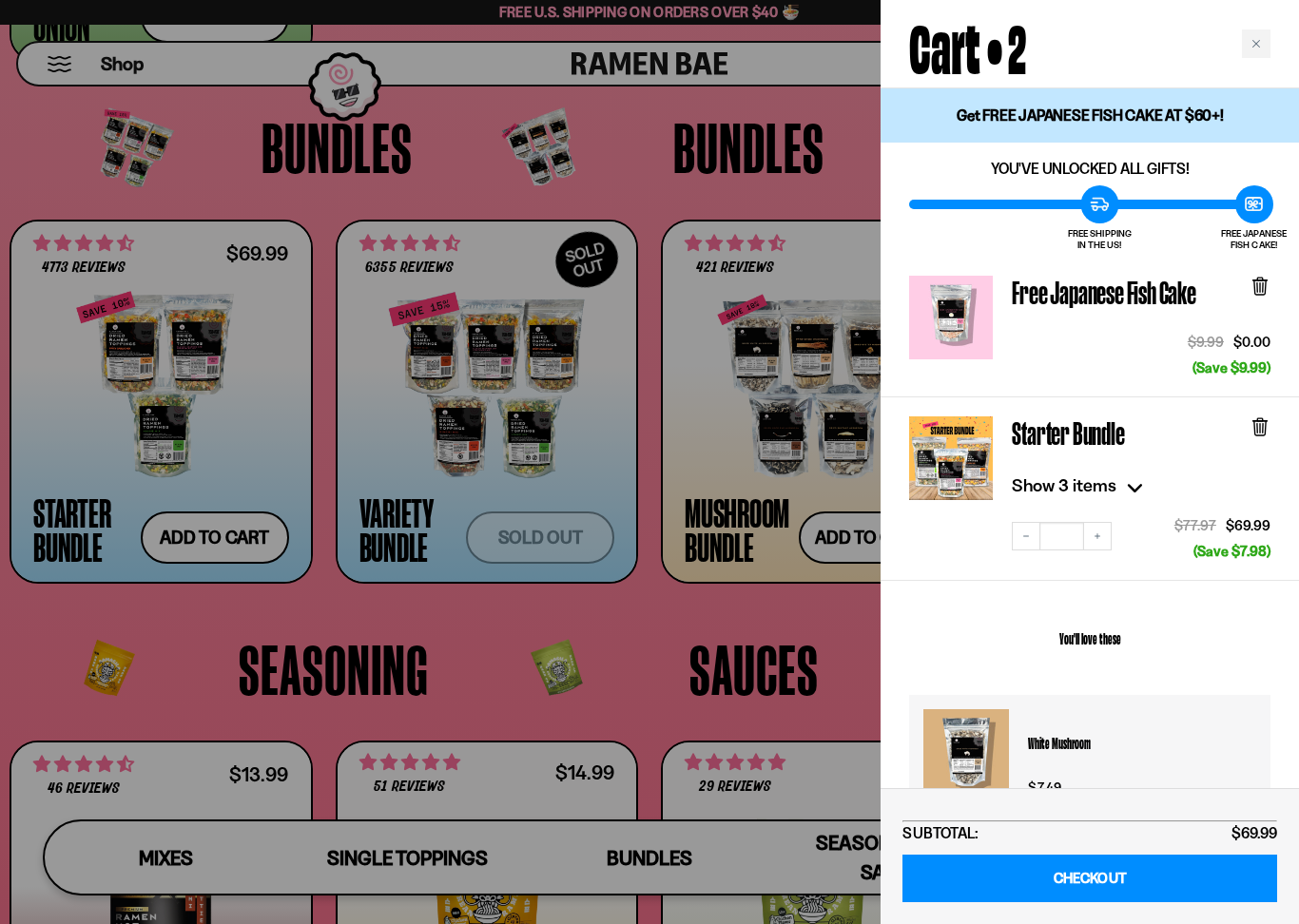 click on "CHECKOUT" at bounding box center (1090, 878) 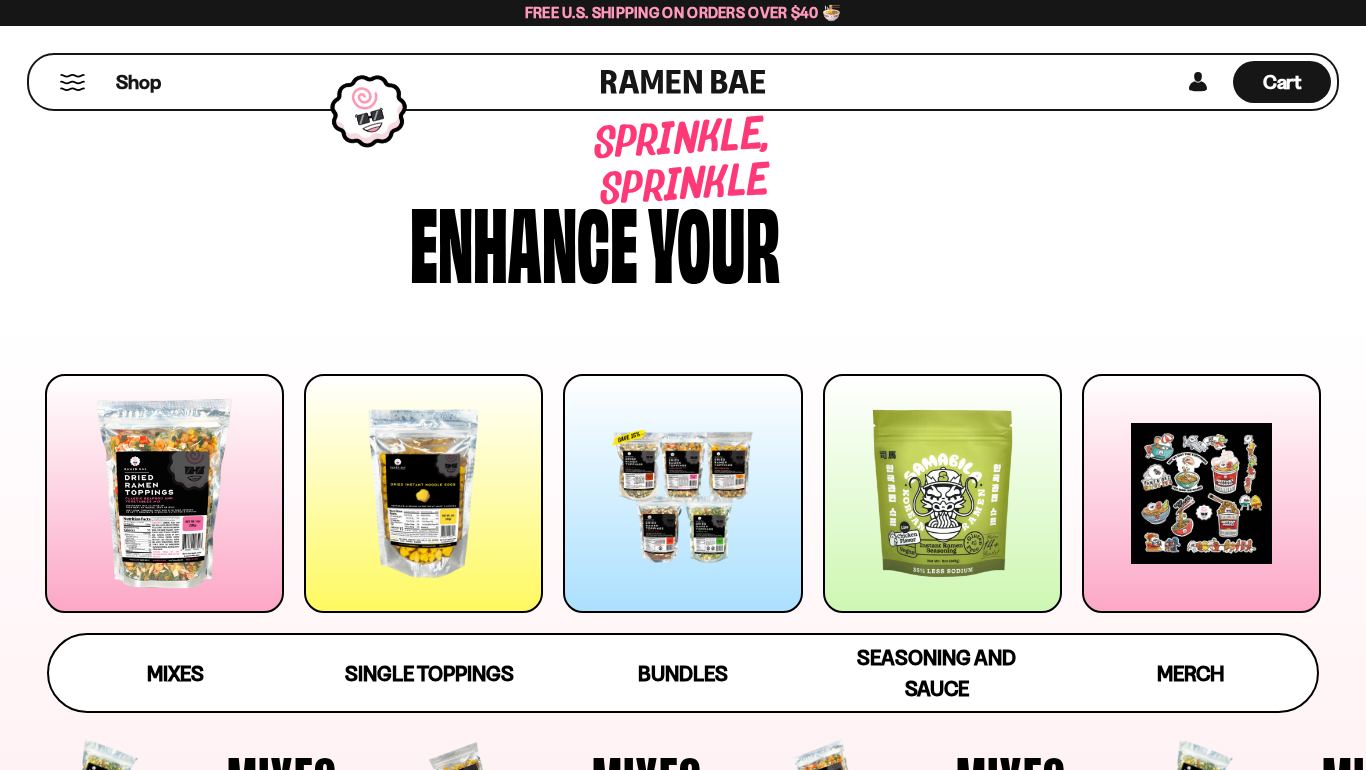 scroll, scrollTop: 0, scrollLeft: 0, axis: both 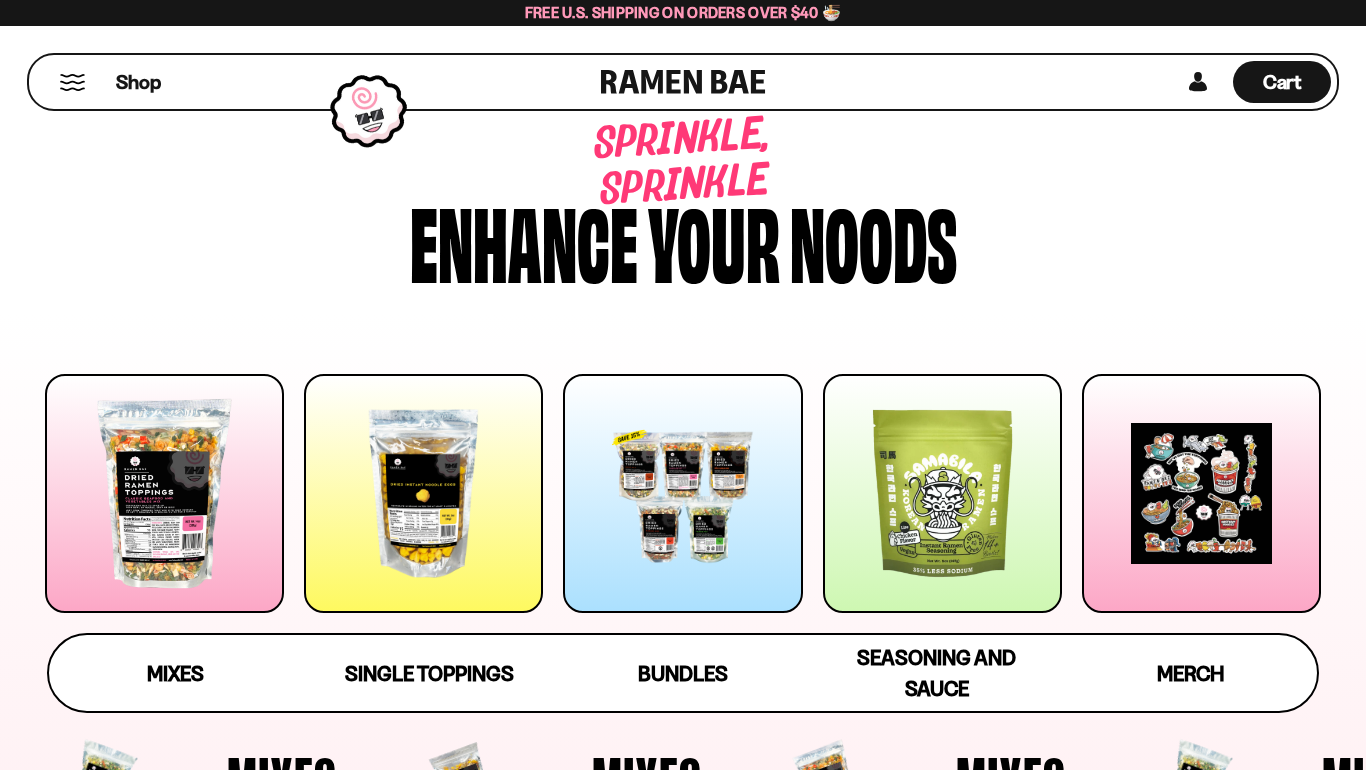 click at bounding box center (682, 493) 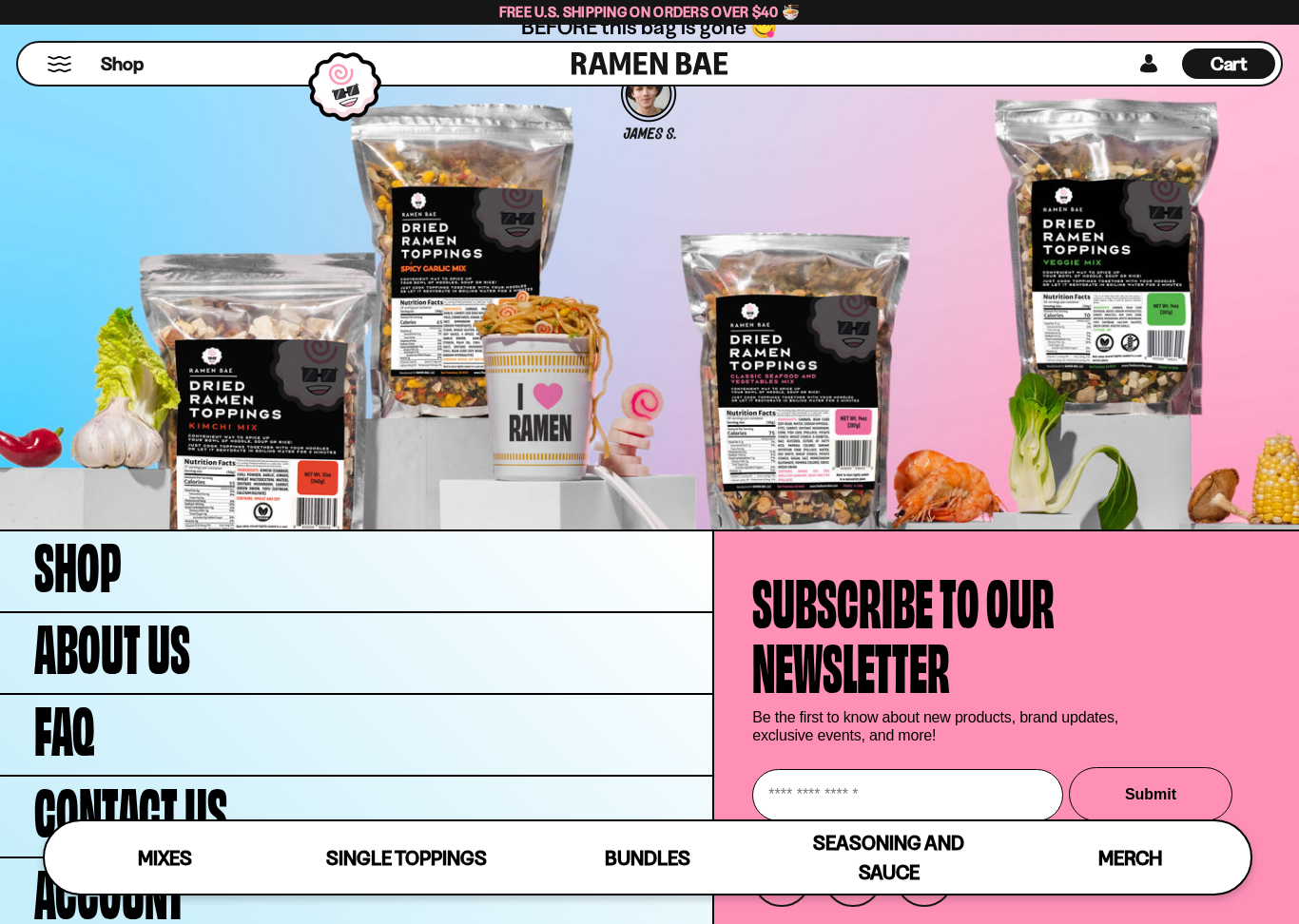 scroll, scrollTop: 5996, scrollLeft: 0, axis: vertical 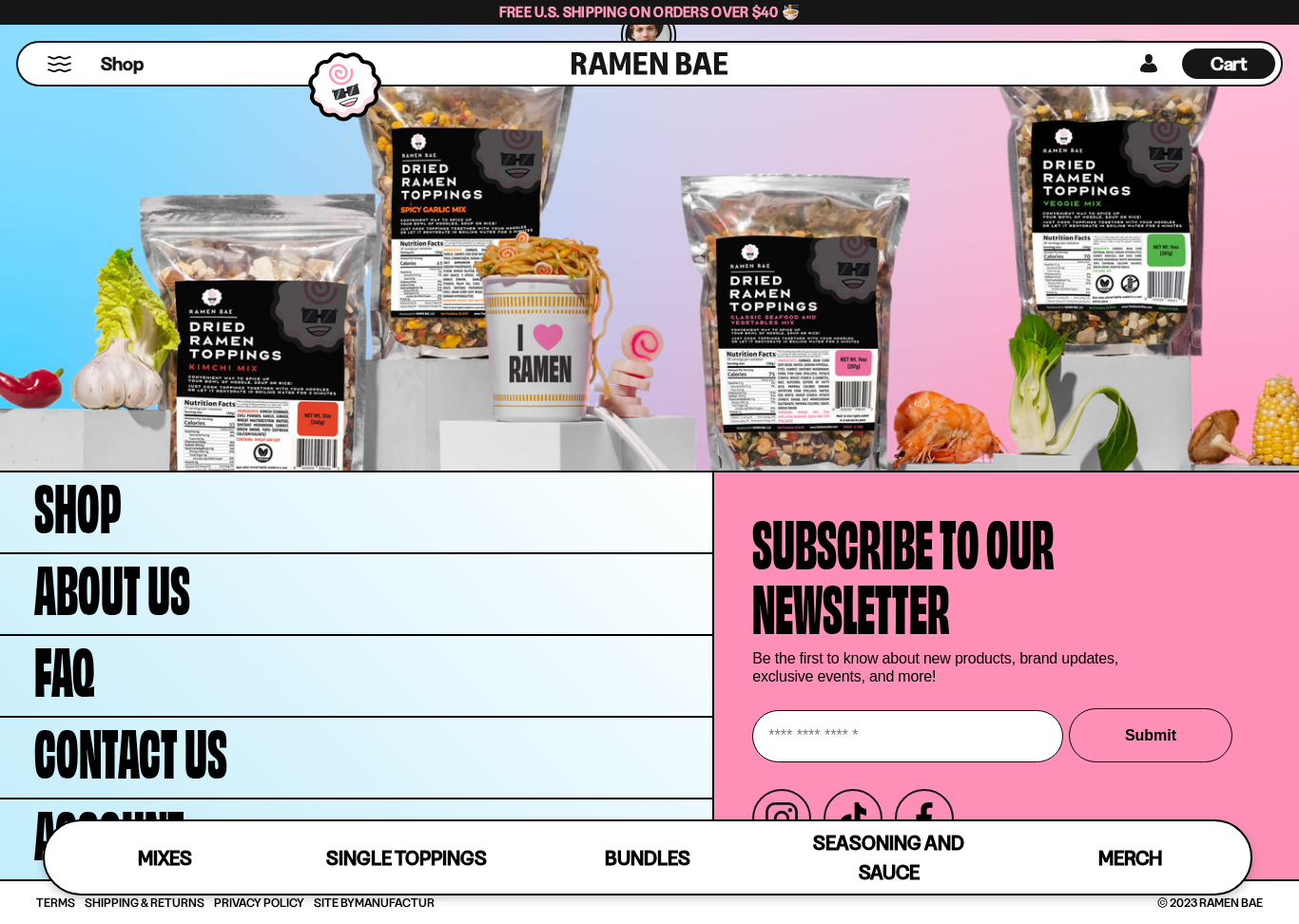 click on "Shop" at bounding box center (356, 512) 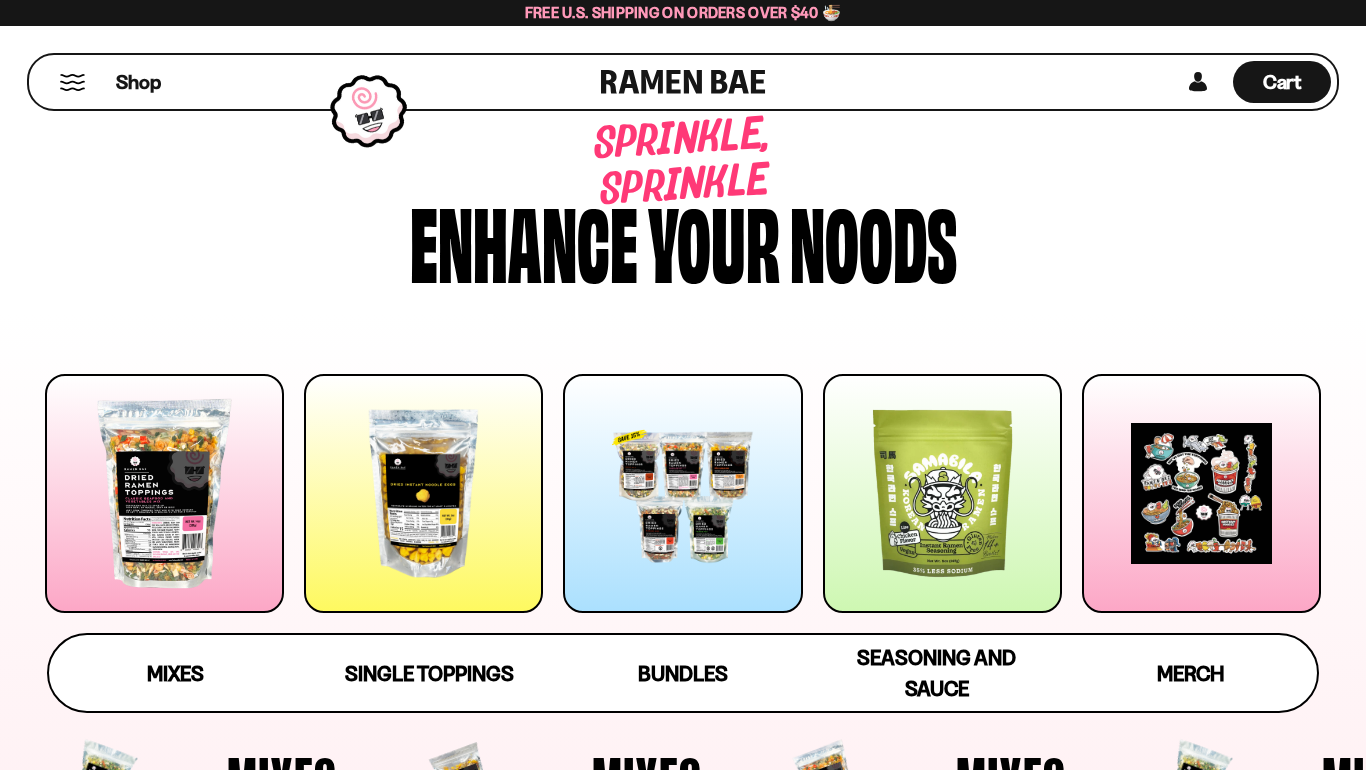 scroll, scrollTop: 0, scrollLeft: 0, axis: both 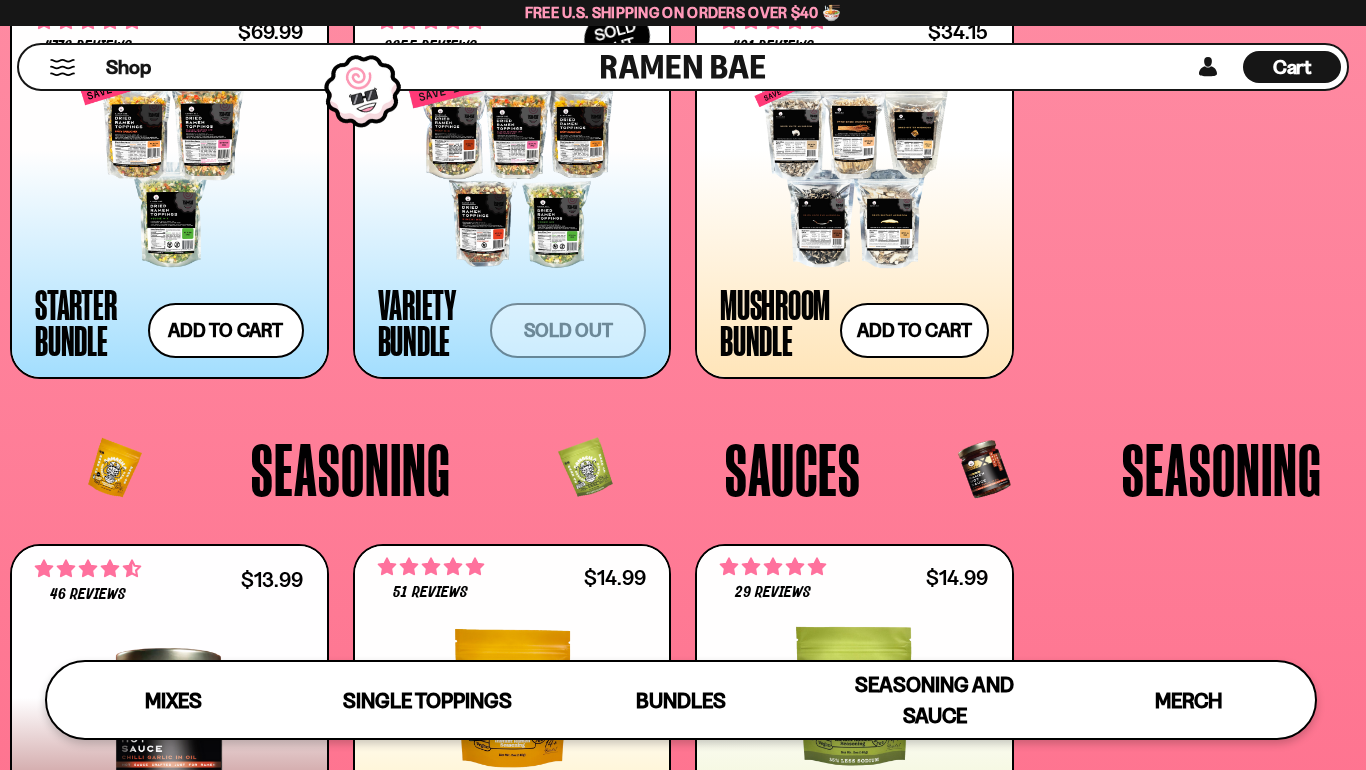 click on "Add to cart
Add
—
Regular price
$69.99
Regular price
$77.97 USD
Sale price
$69.99
Unit price
/
per" at bounding box center [226, 330] 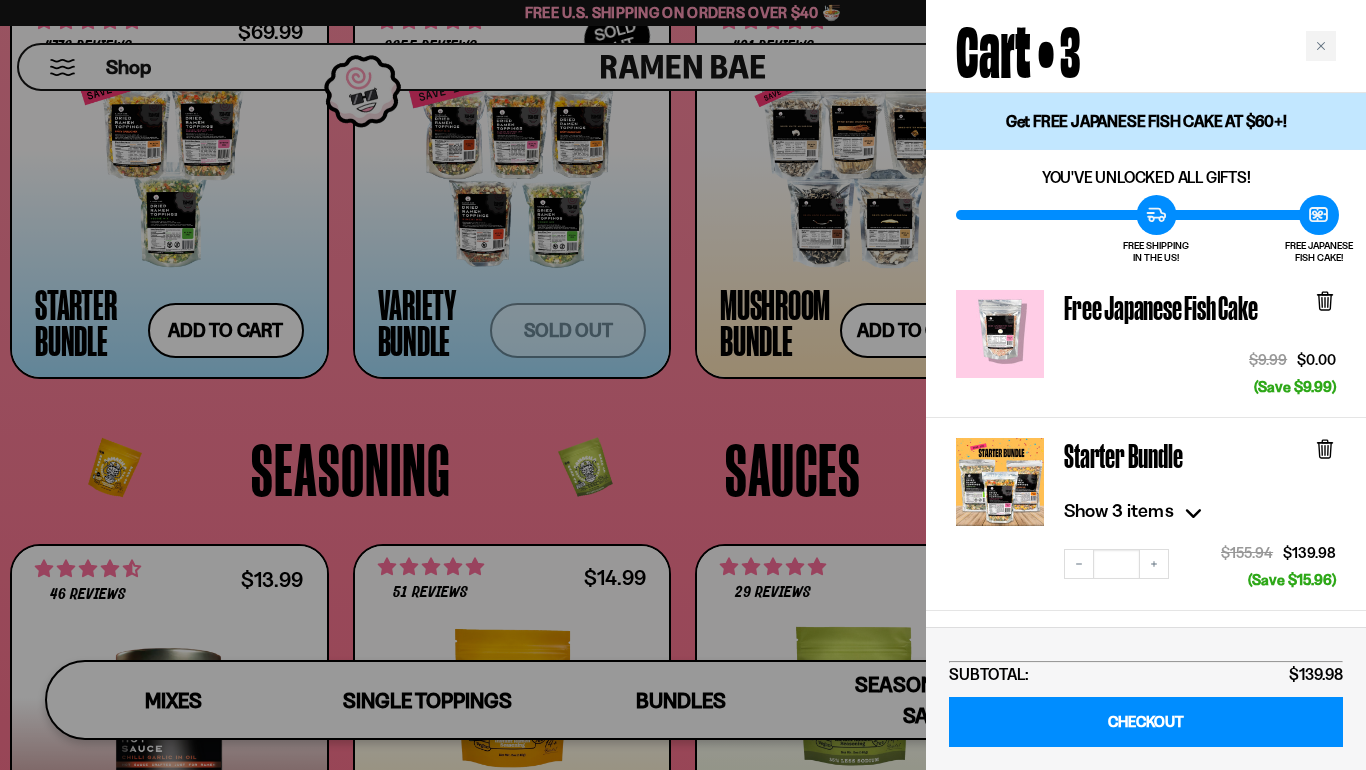 click on "Decrease quantity" at bounding box center (1079, 564) 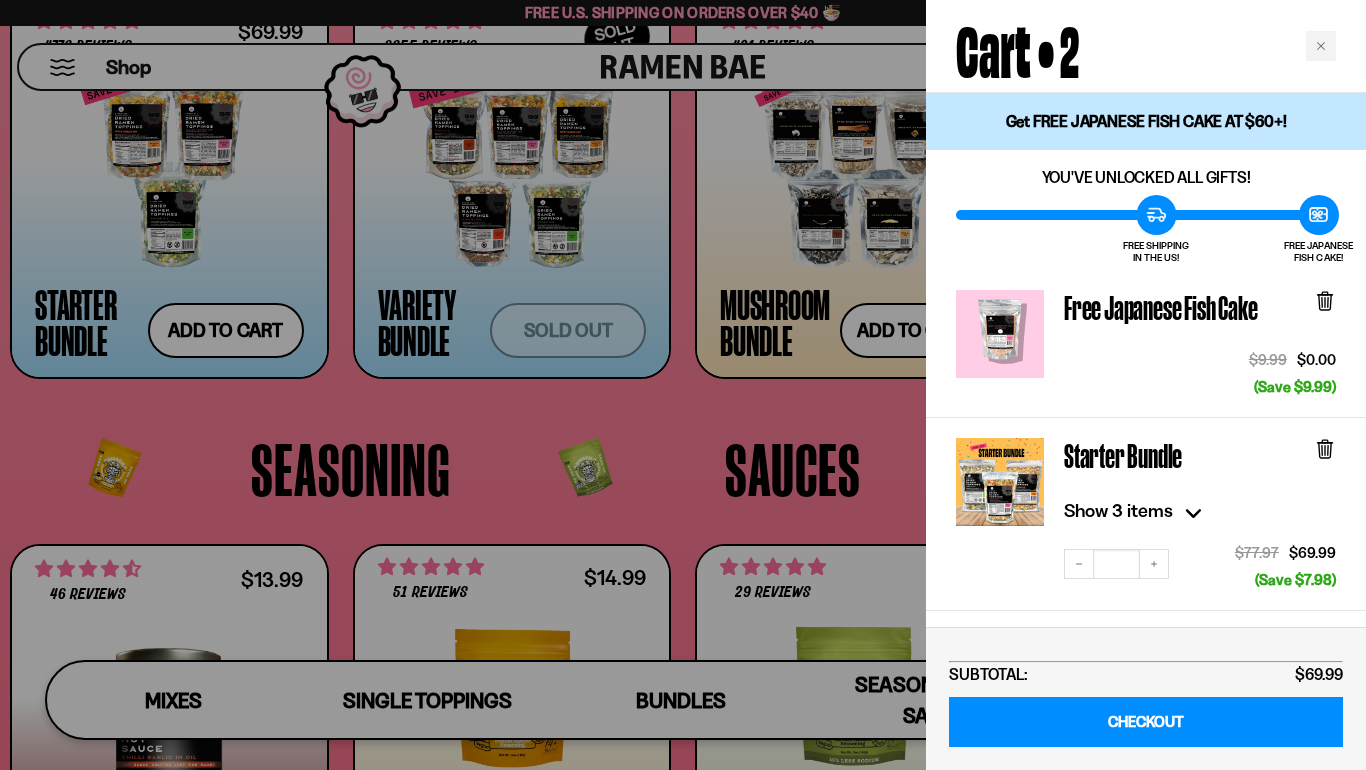 click on "CHECKOUT" at bounding box center [1146, 722] 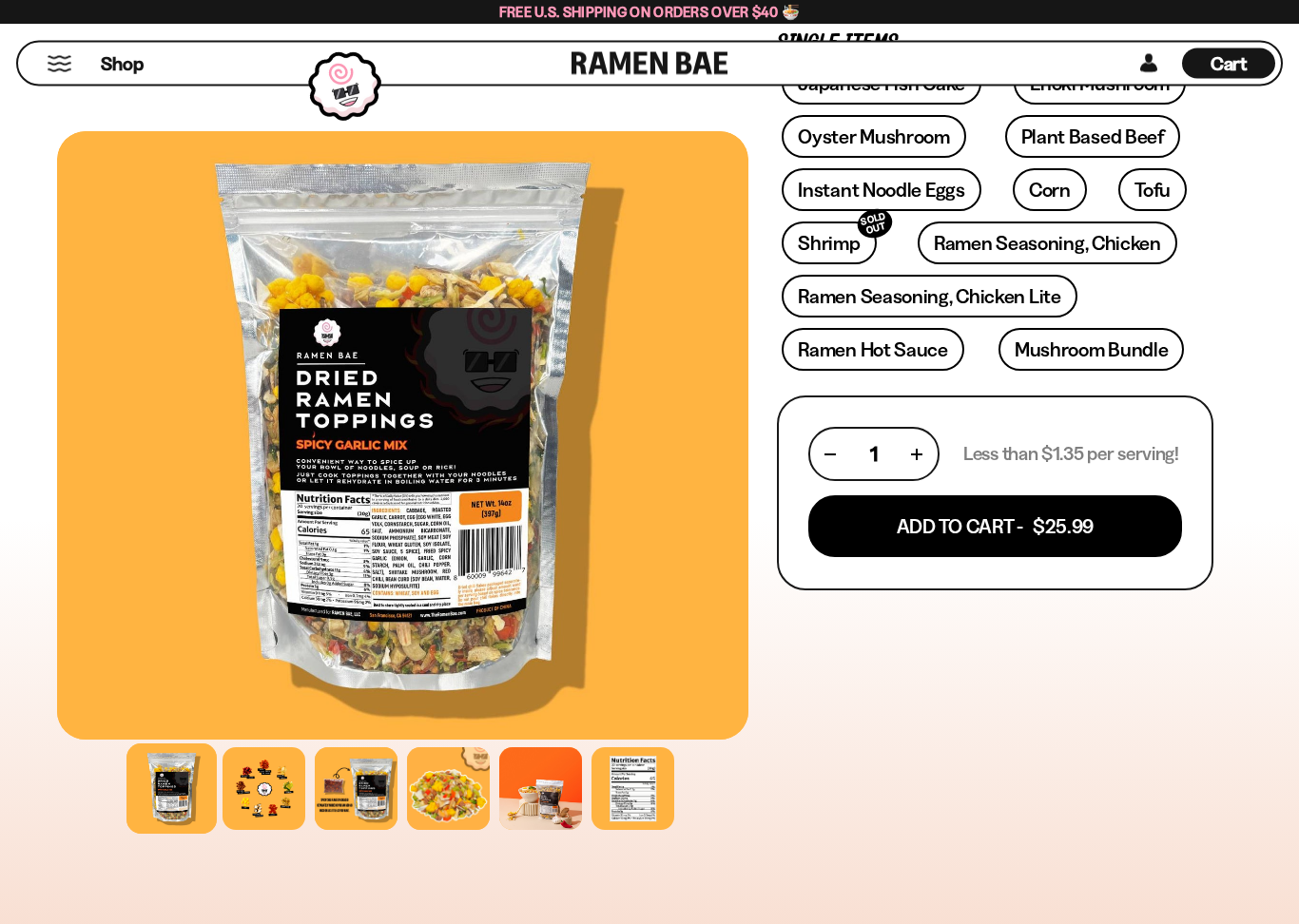 scroll, scrollTop: 568, scrollLeft: 0, axis: vertical 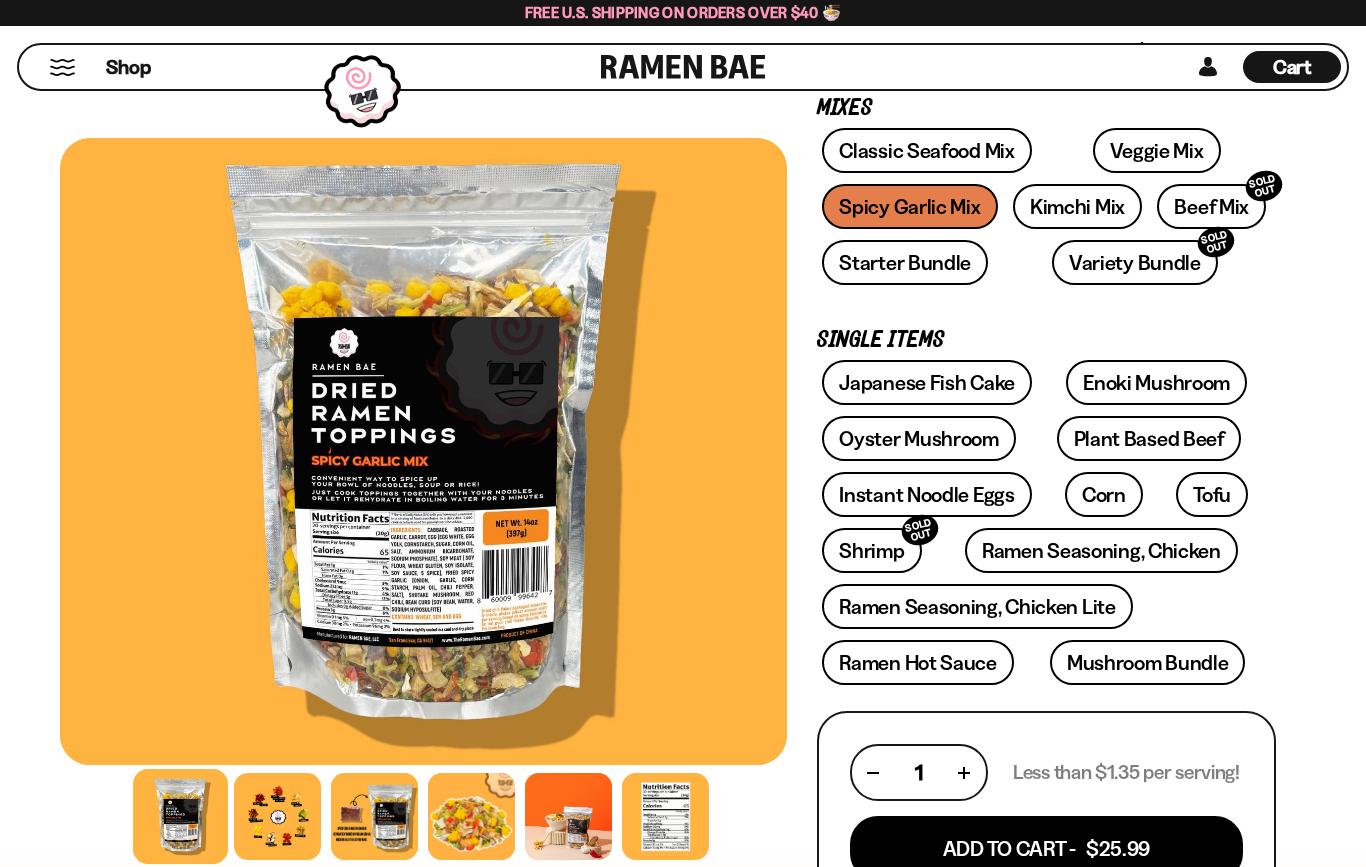 click at bounding box center (423, 451) 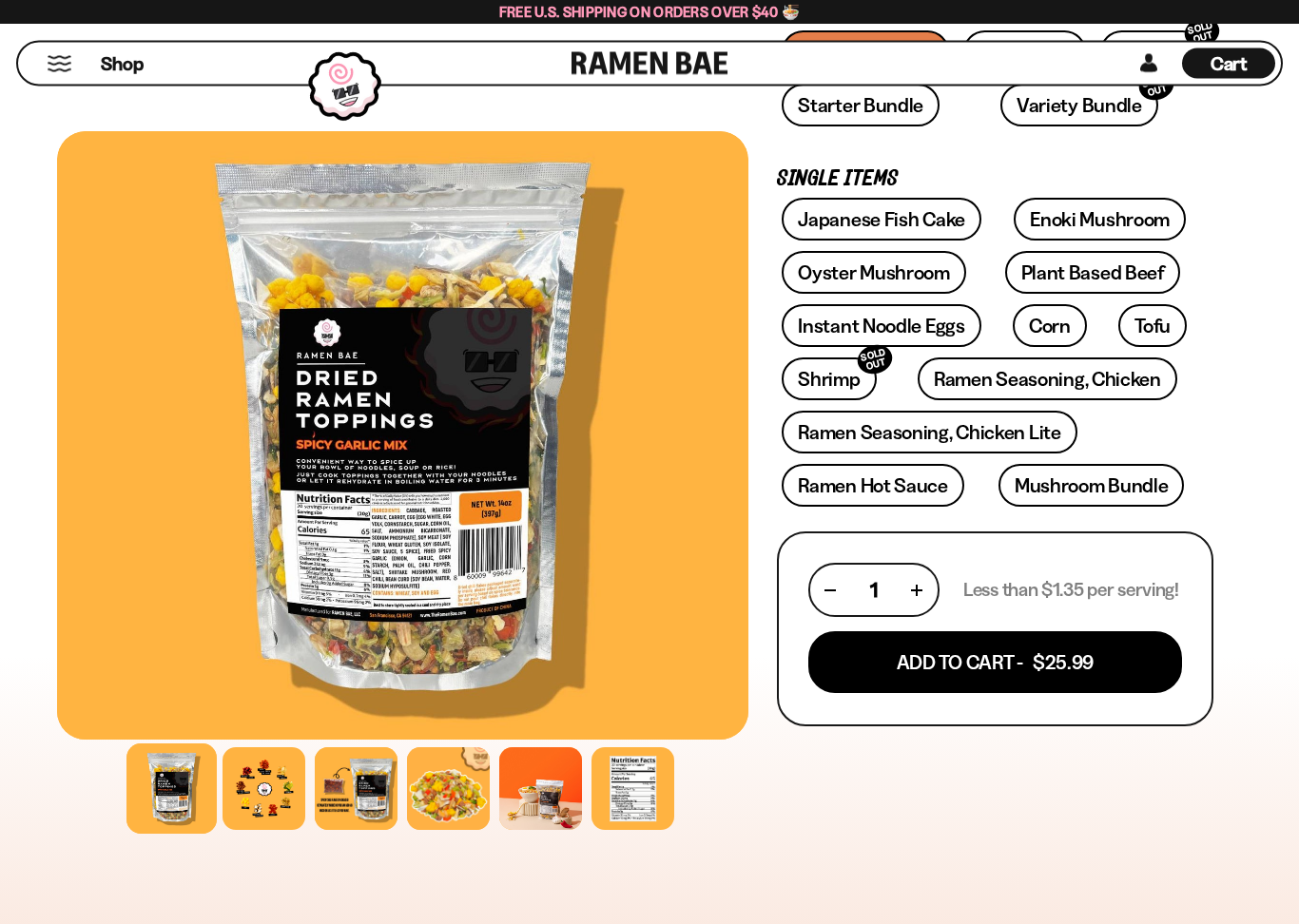 scroll, scrollTop: 433, scrollLeft: 0, axis: vertical 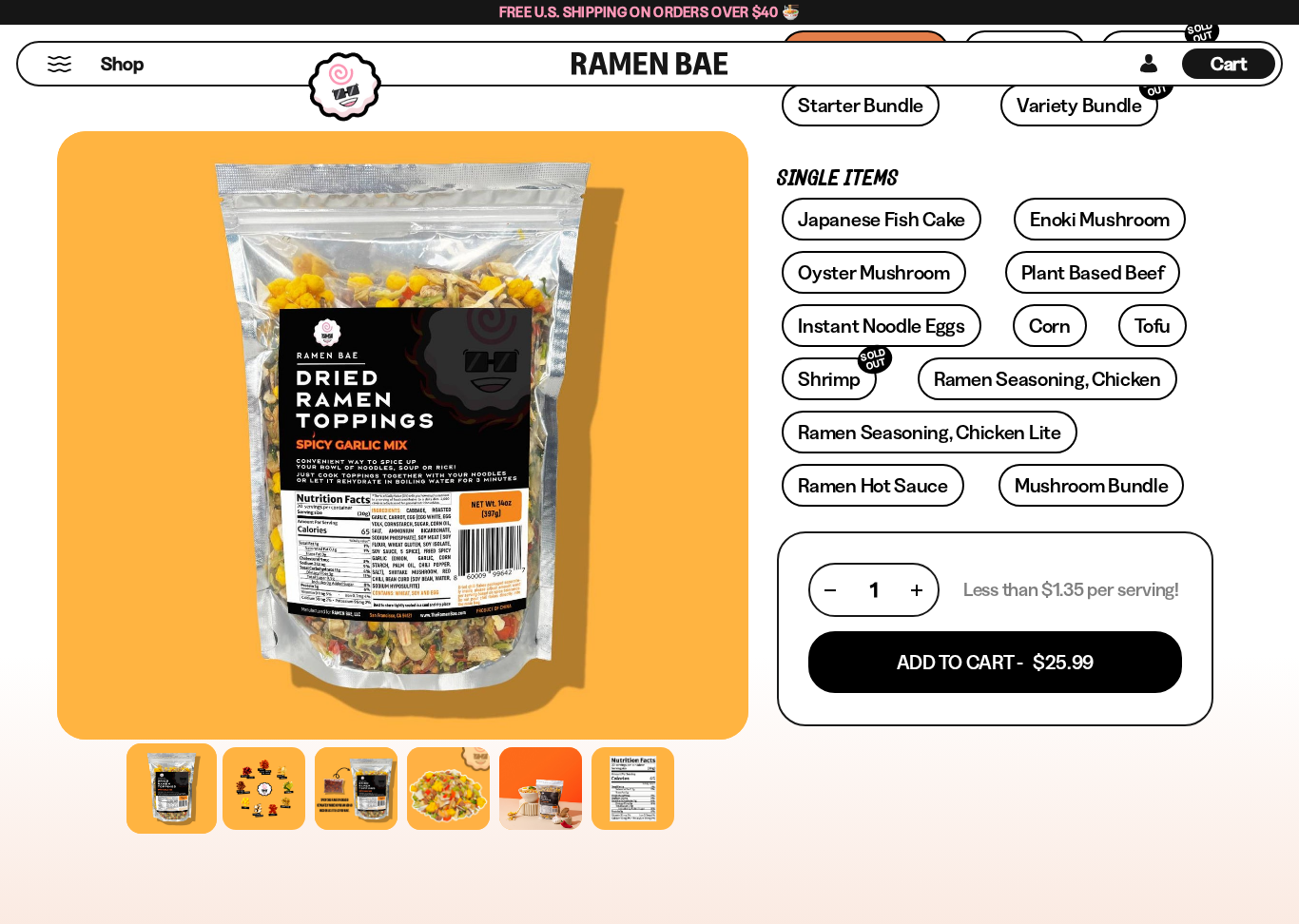 click on "Add To Cart -
$25.99" at bounding box center (995, 662) 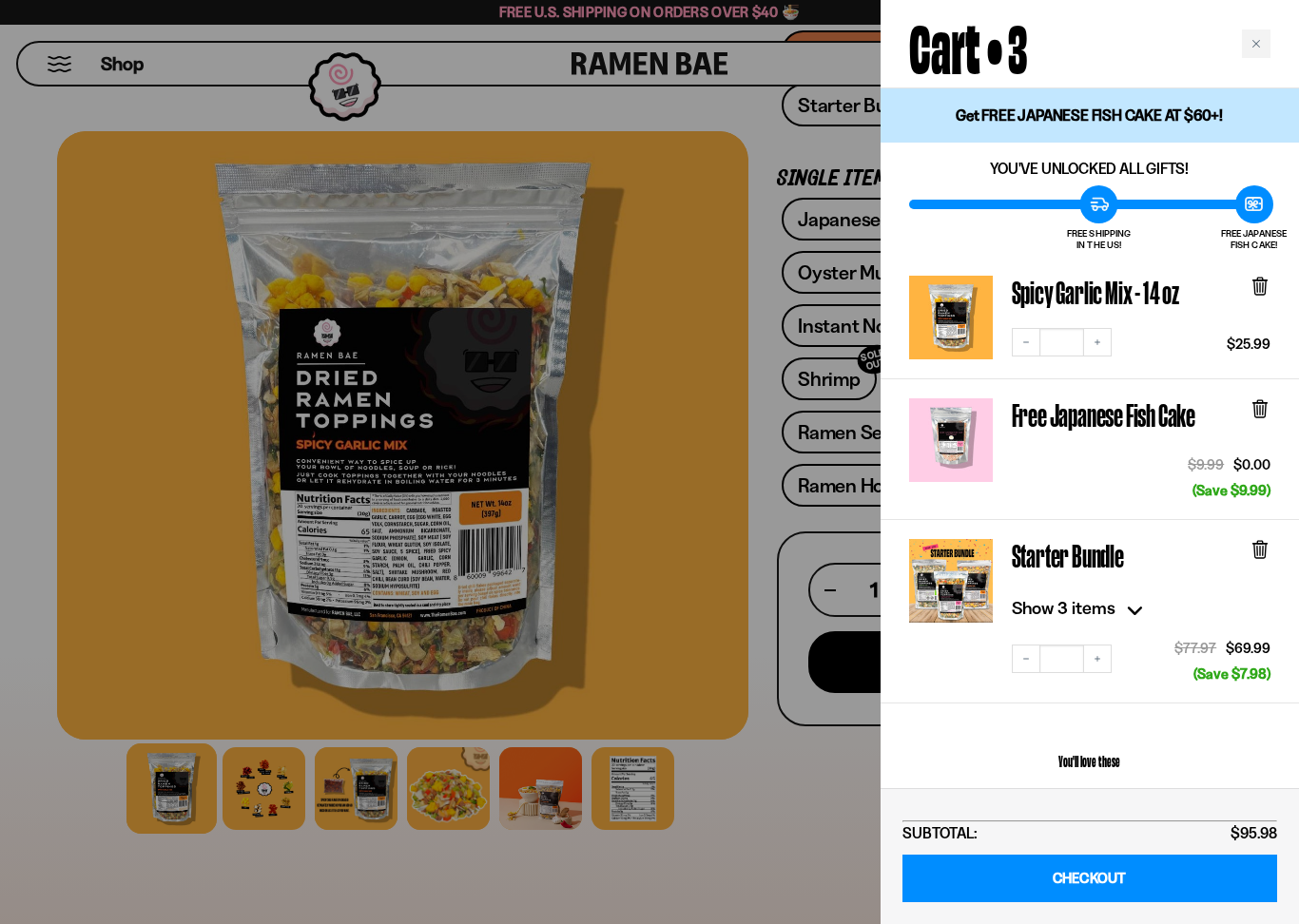 click 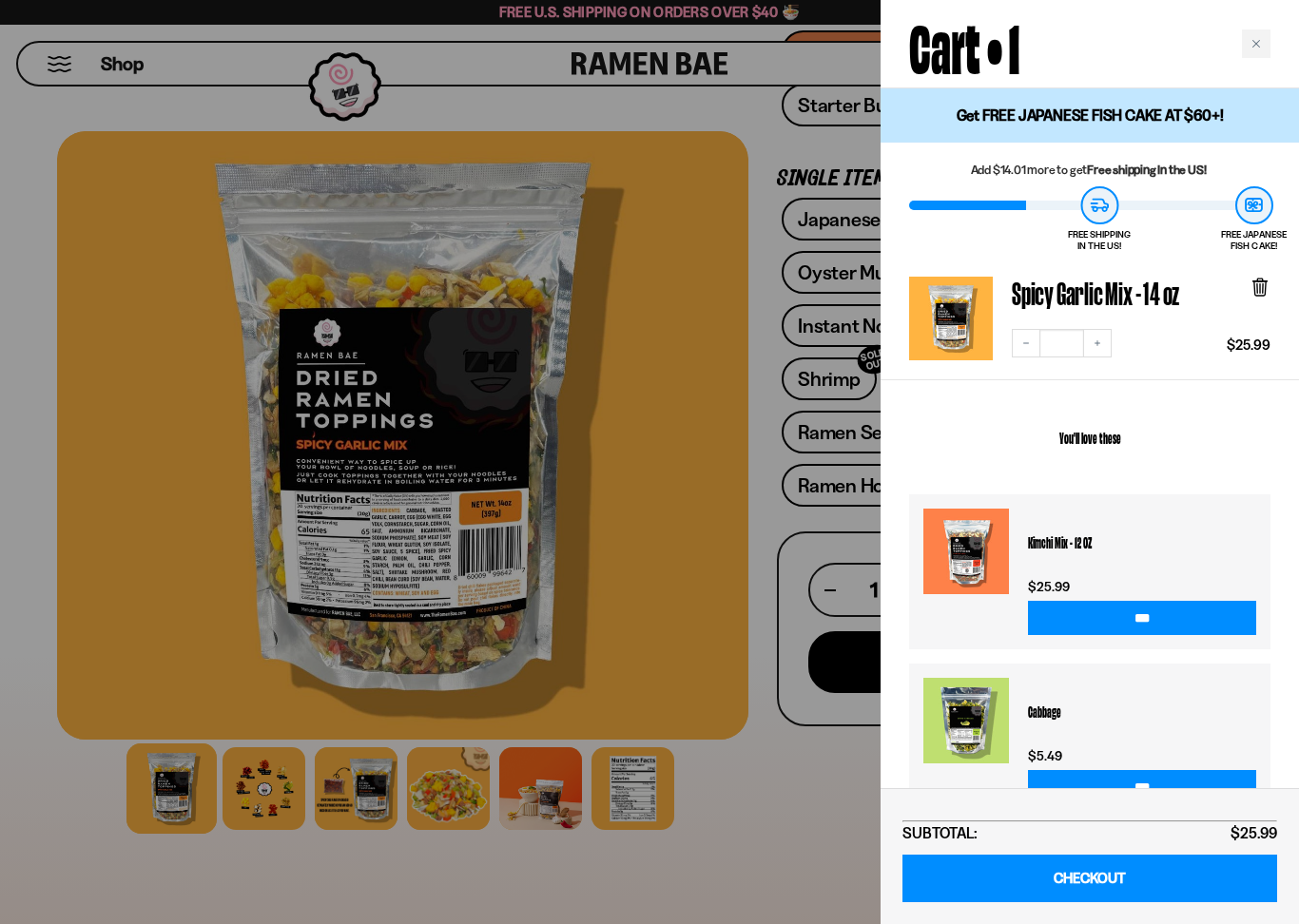 click at bounding box center (650, 462) 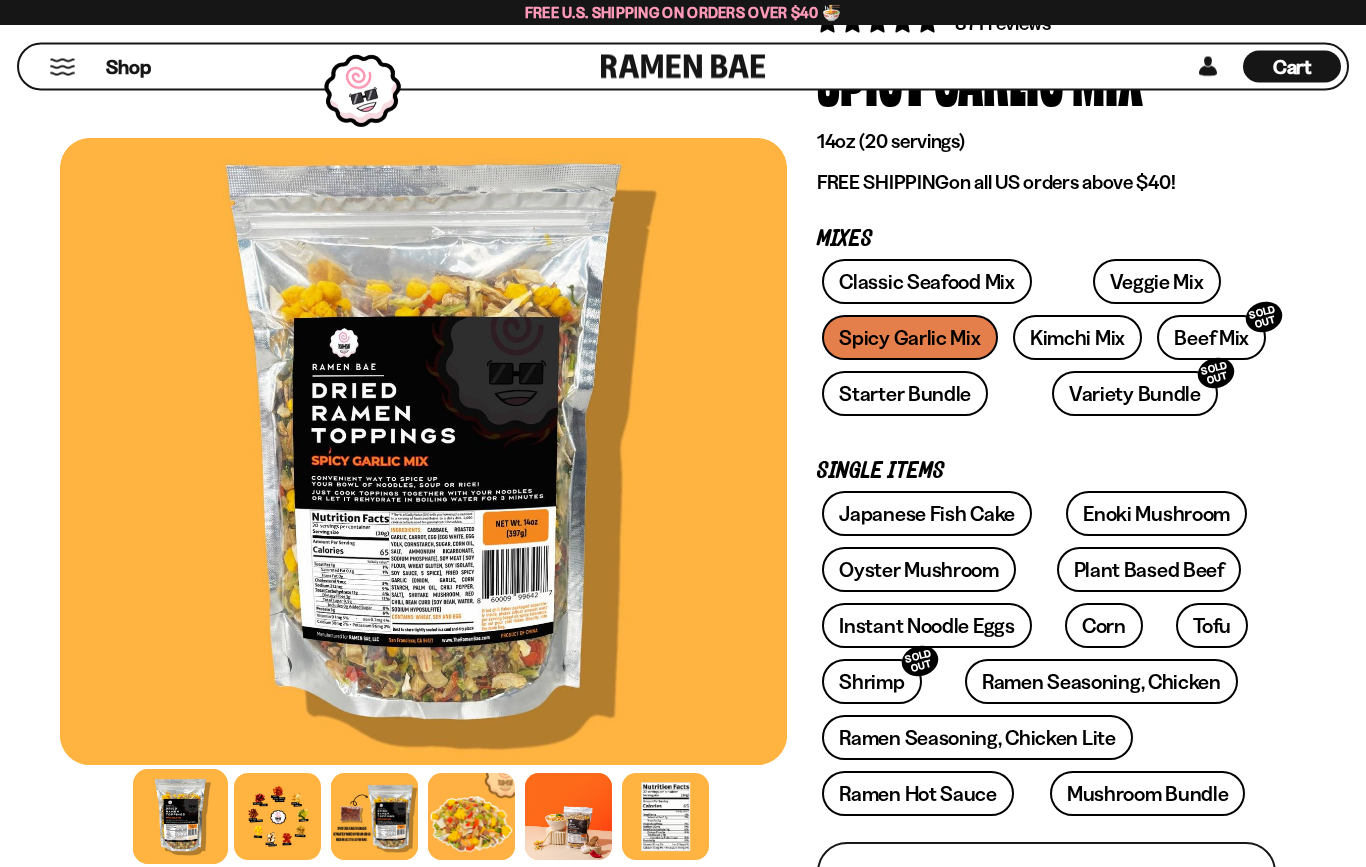 scroll, scrollTop: 172, scrollLeft: 0, axis: vertical 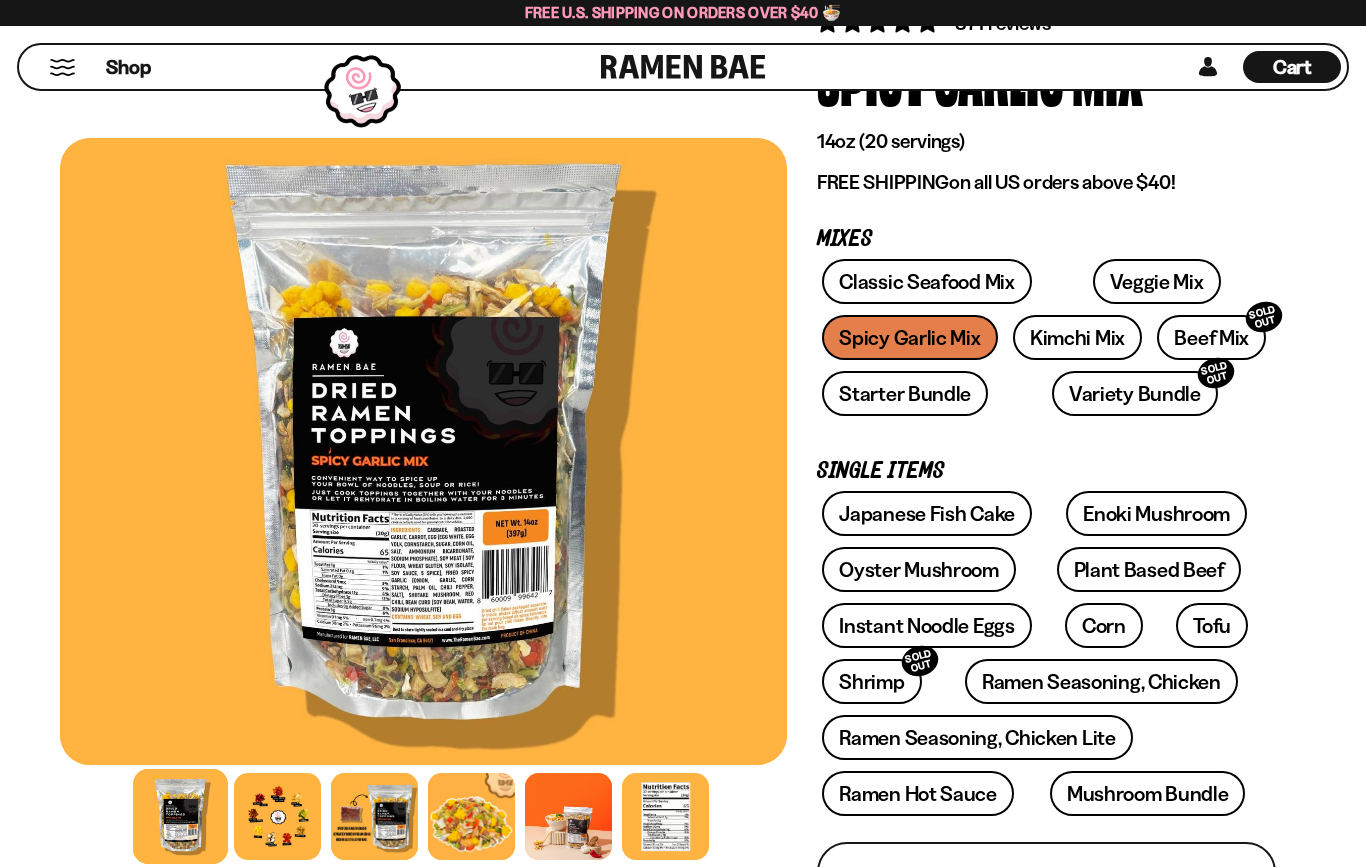 click on "Classic Seafood Mix" at bounding box center (926, 281) 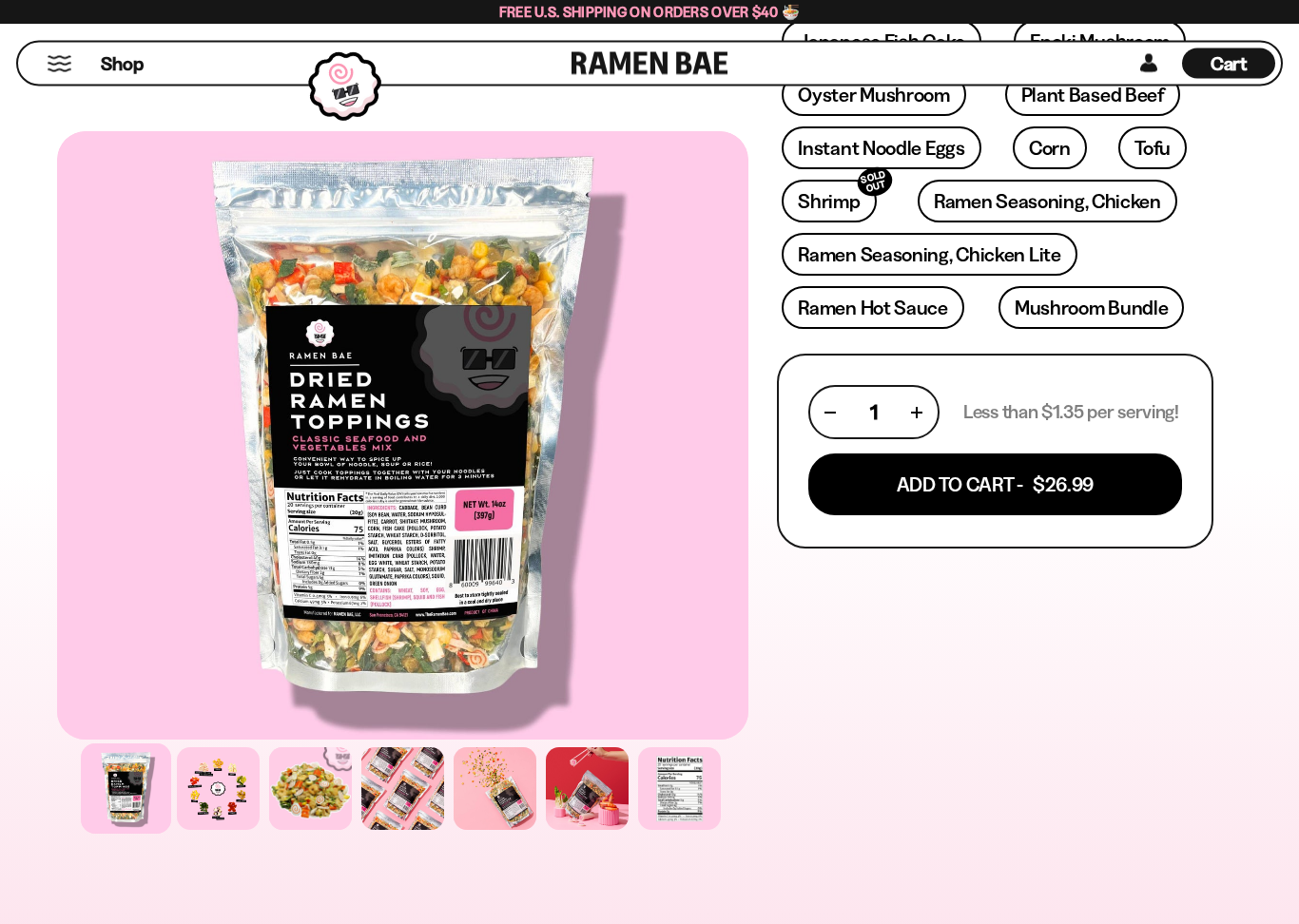 scroll, scrollTop: 716, scrollLeft: 0, axis: vertical 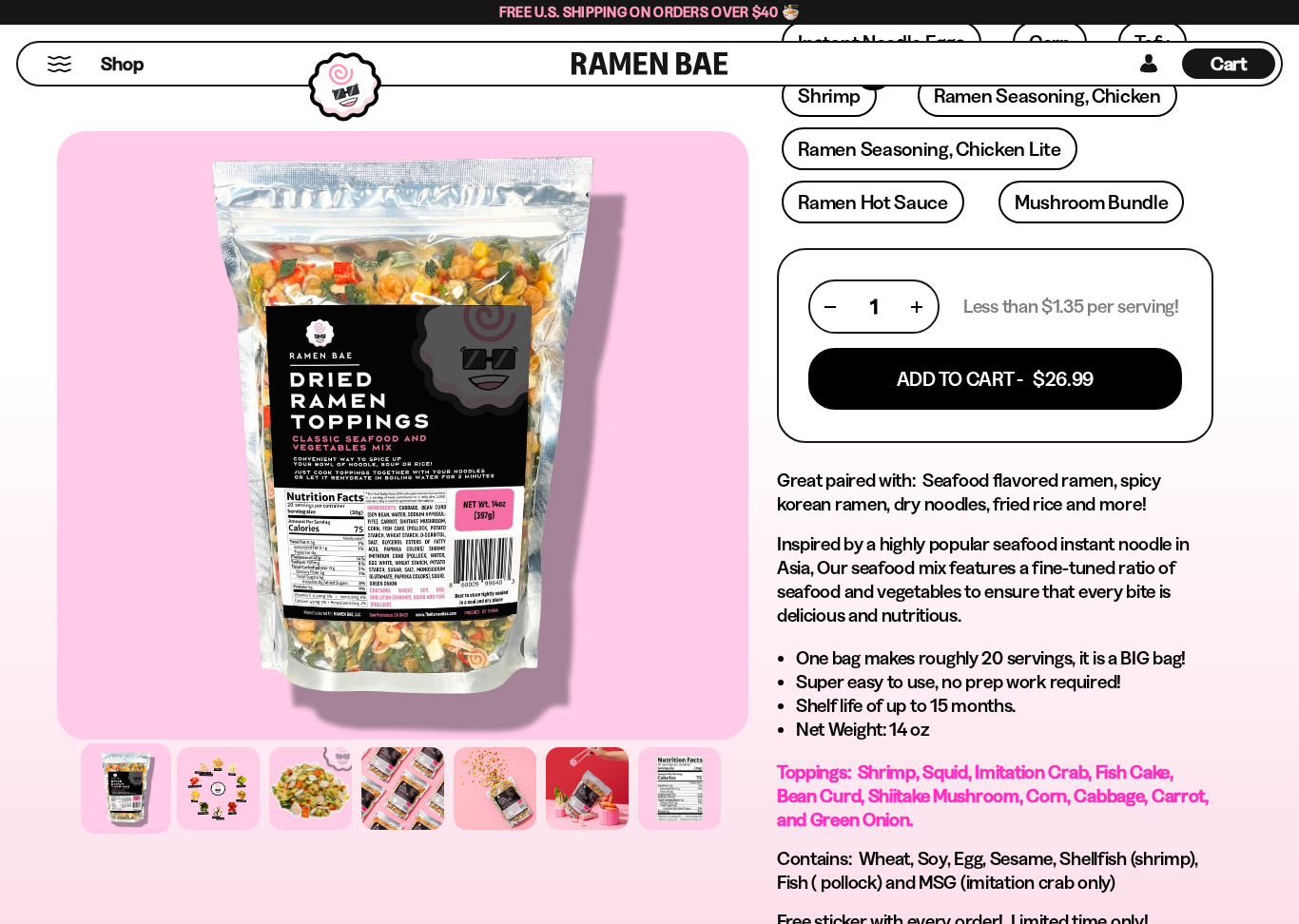 click on "Add To Cart -
$26.99" at bounding box center [995, 378] 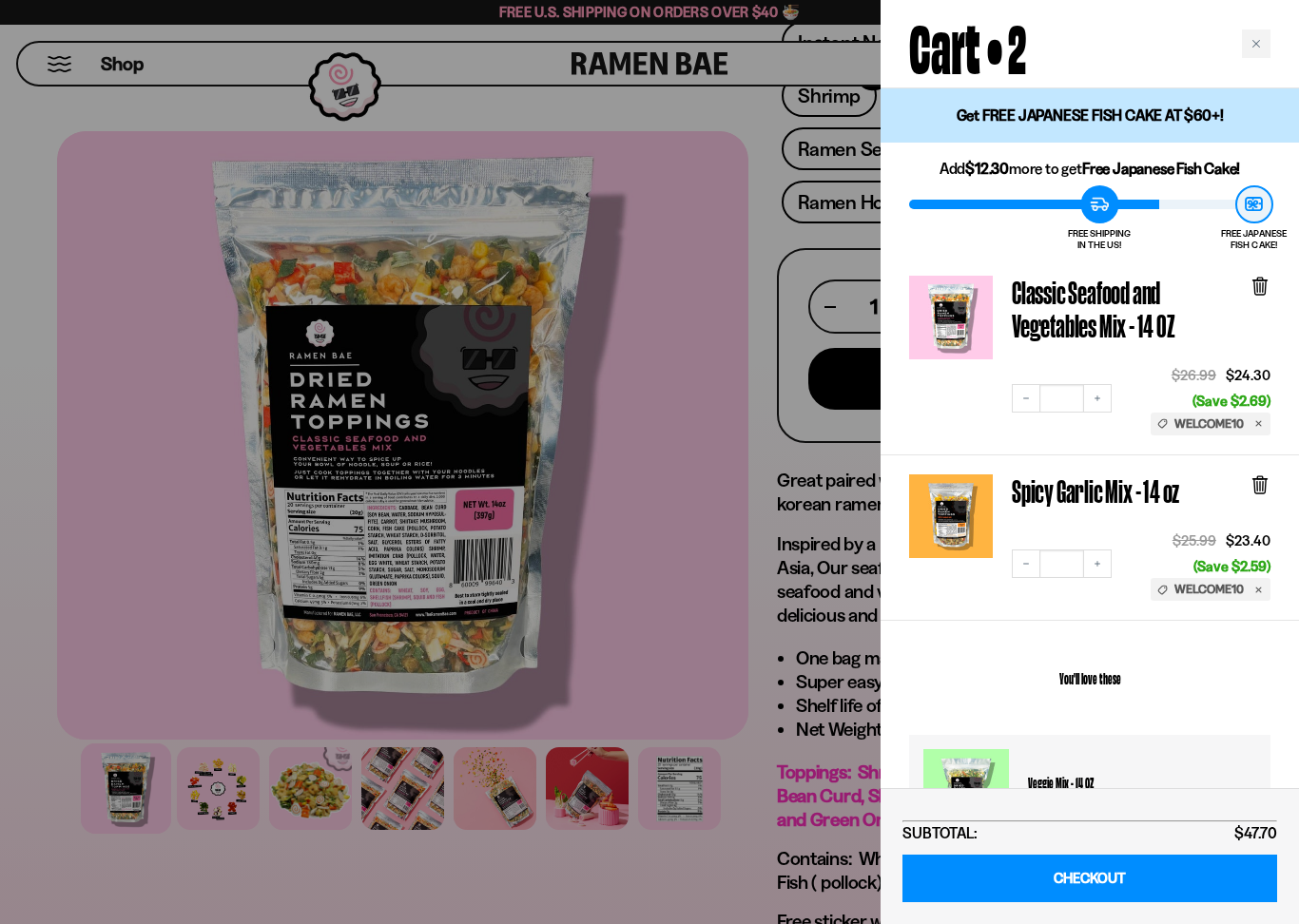 click at bounding box center [650, 462] 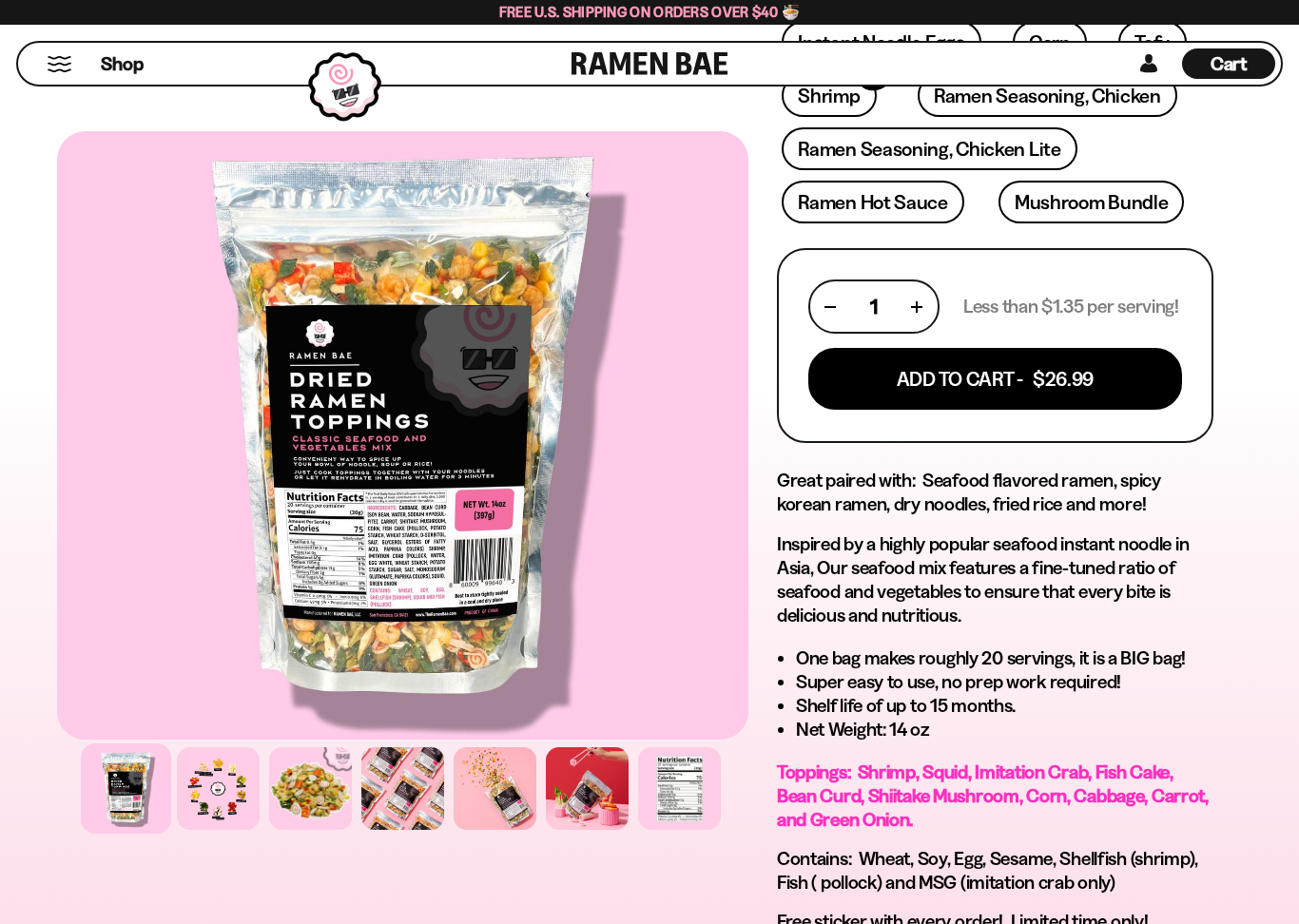 click at bounding box center (402, 435) 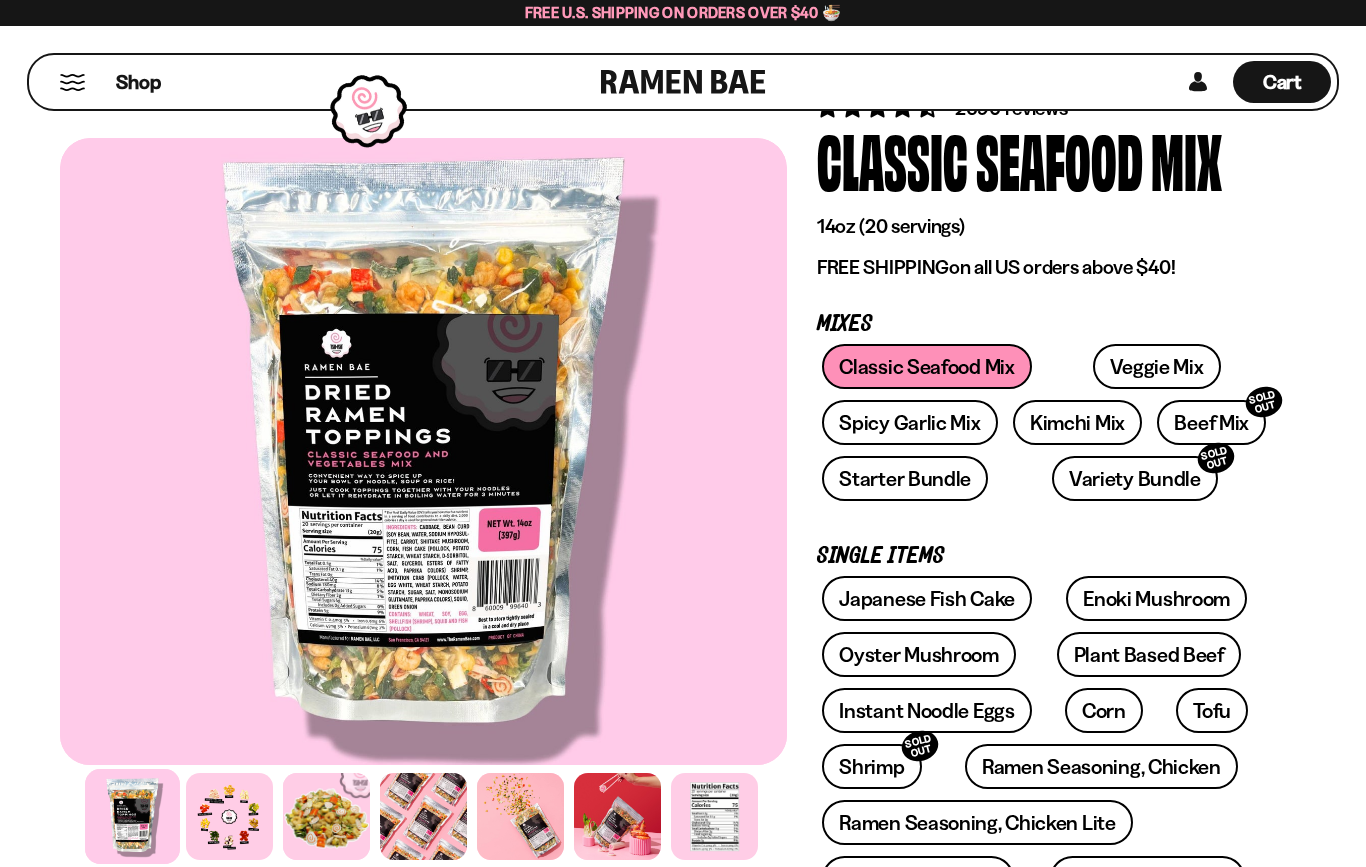 scroll, scrollTop: 62, scrollLeft: 0, axis: vertical 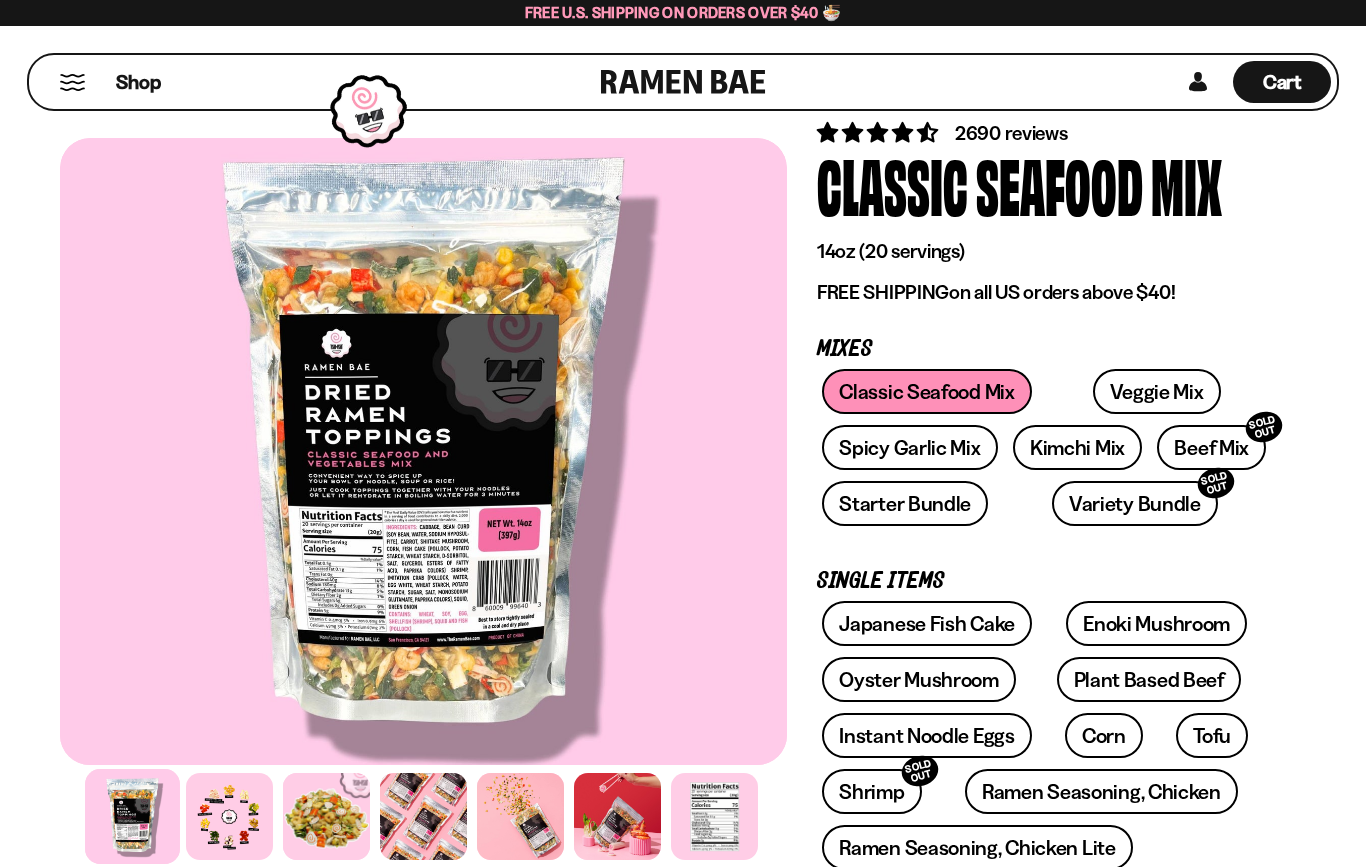 click on "Kimchi Mix" at bounding box center [1077, 447] 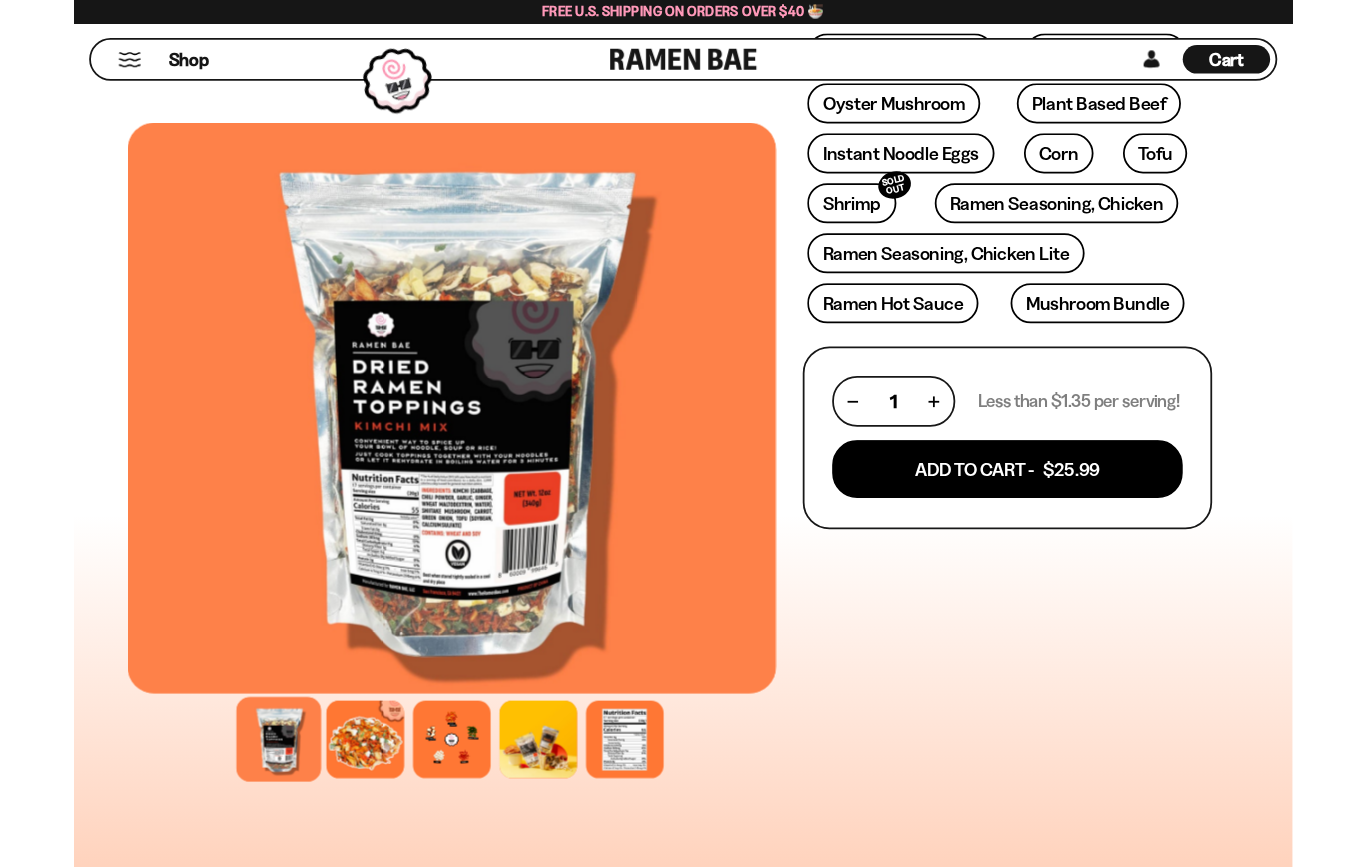 scroll, scrollTop: 626, scrollLeft: 0, axis: vertical 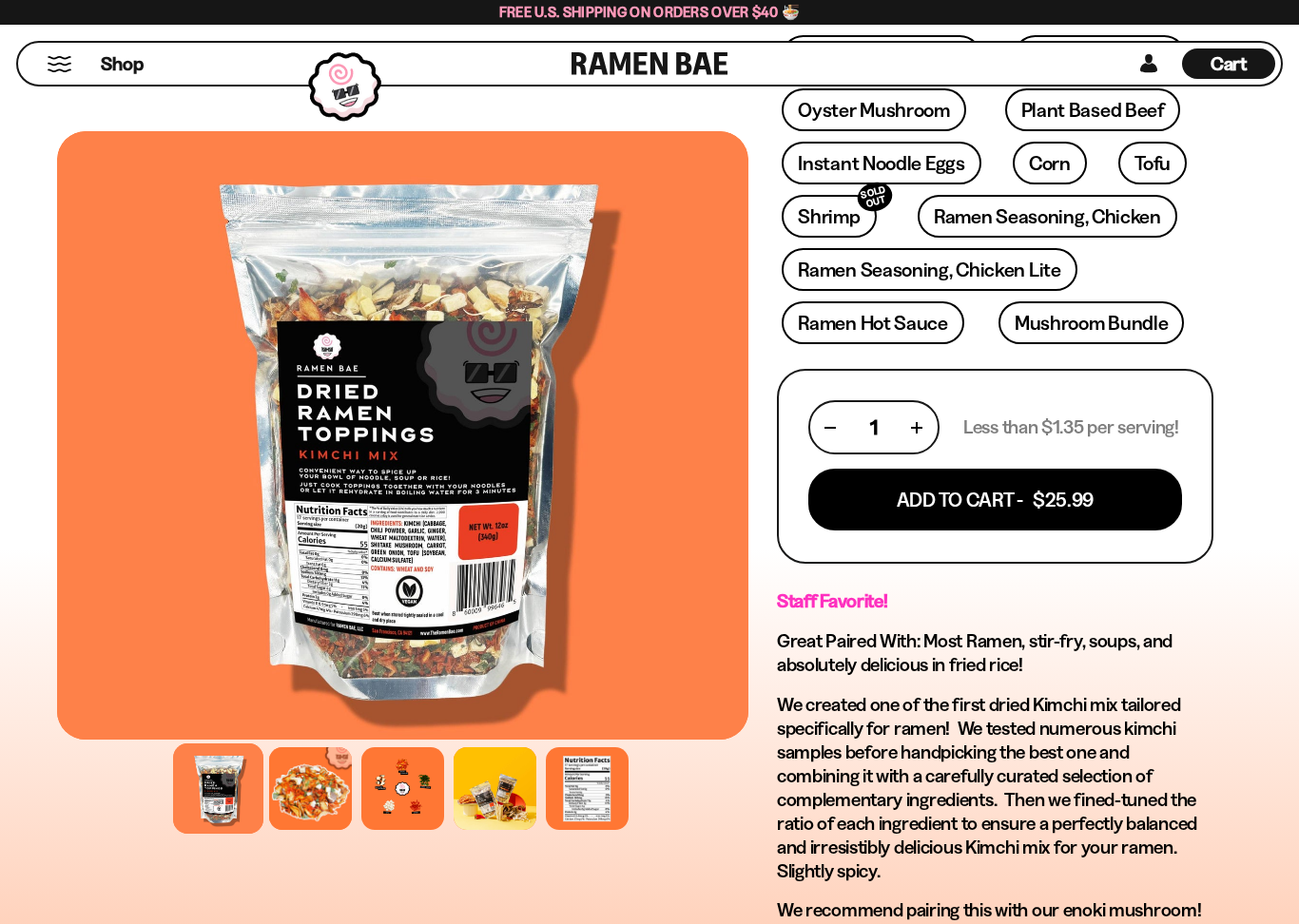 click on "Add To Cart -
$25.99" at bounding box center (995, 499) 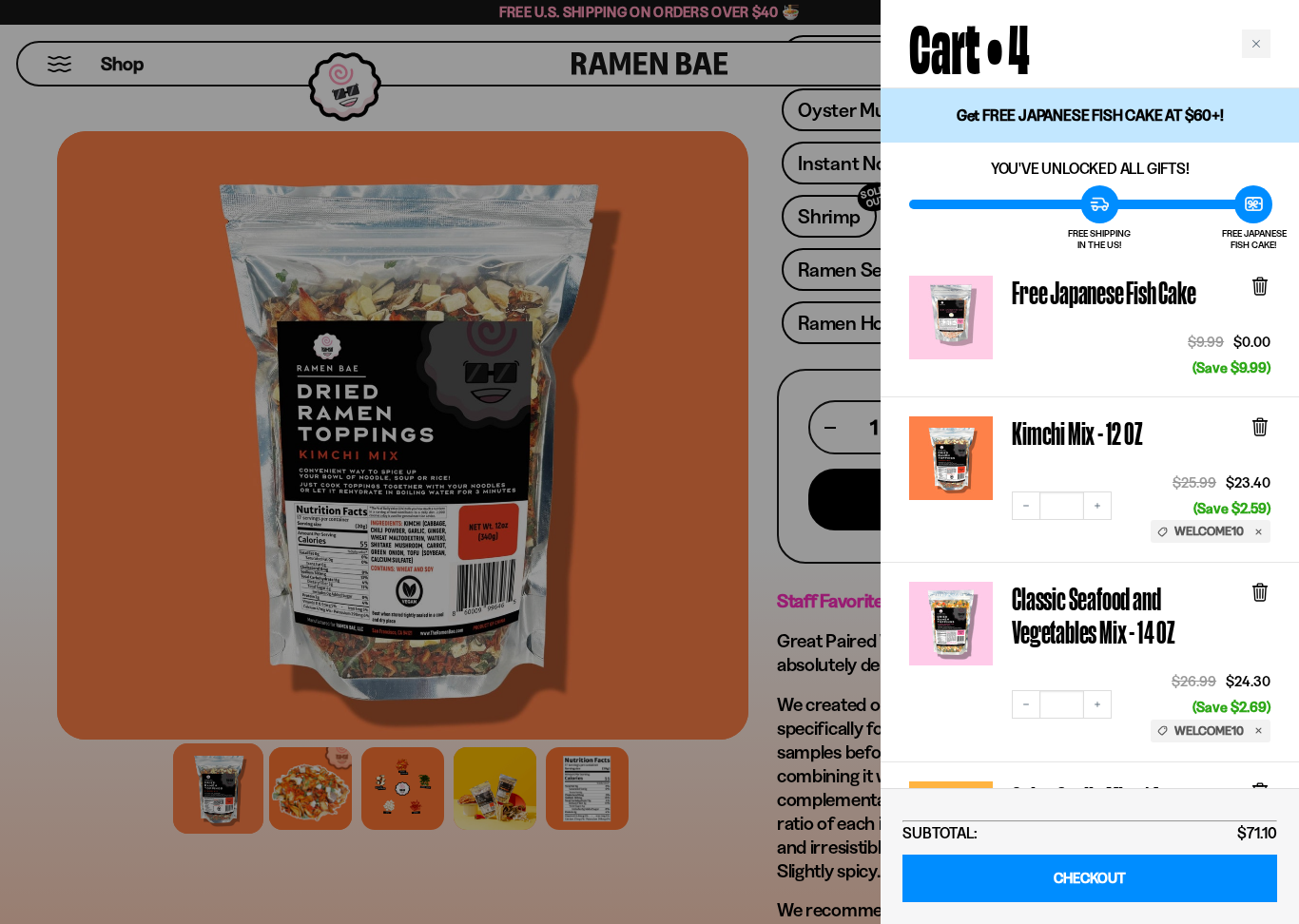 click on "CHECKOUT" at bounding box center [1090, 878] 